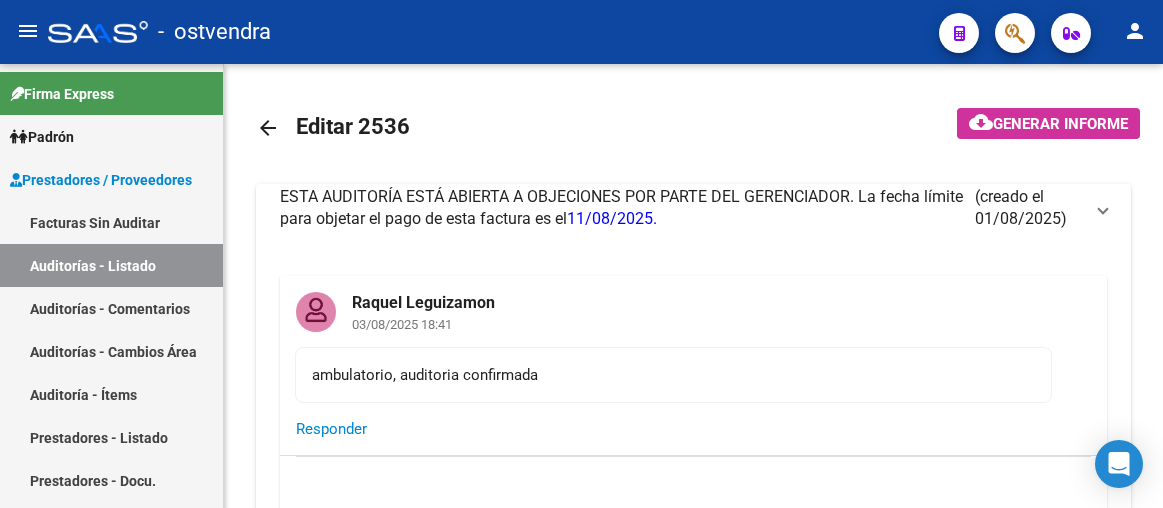 scroll, scrollTop: 0, scrollLeft: 0, axis: both 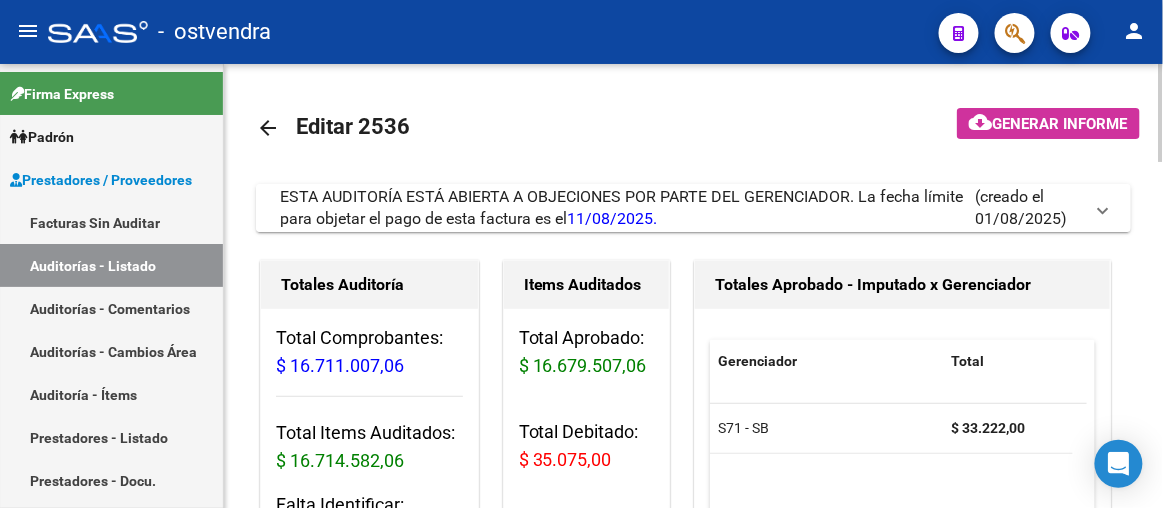 click on "ESTA AUDITORÍA ESTÁ ABIERTA A OBJECIONES POR PARTE DEL GERENCIADOR. La fecha límite para objetar el pago de esta factura es el  11/08/2025." at bounding box center [621, 207] 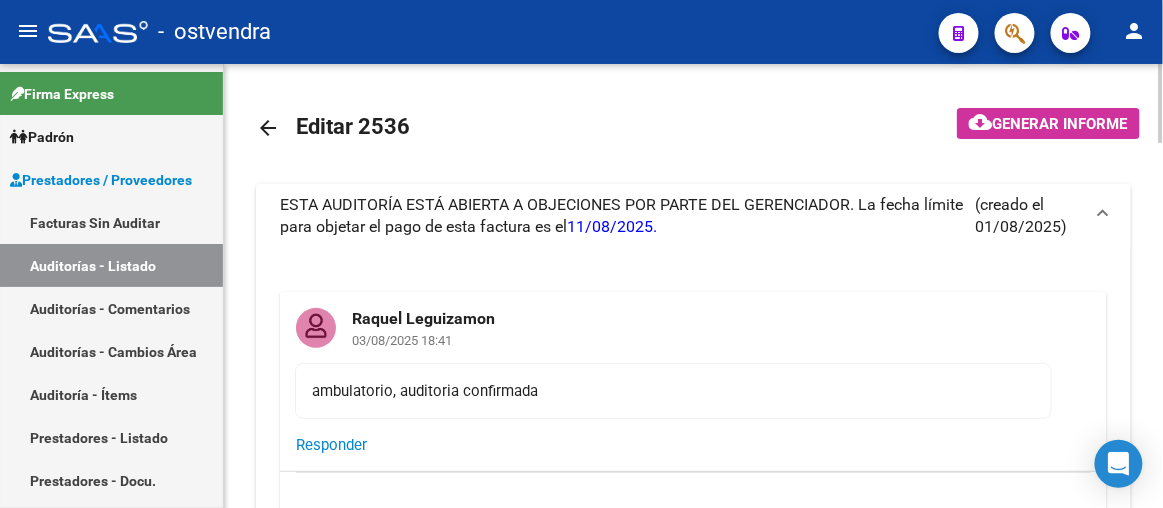 click on "ESTA AUDITORÍA ESTÁ ABIERTA A OBJECIONES POR PARTE DEL GERENCIADOR. La fecha límite para objetar el pago de esta factura es el  11/08/2025.   (creado el 01/08/2025)" at bounding box center [693, 216] 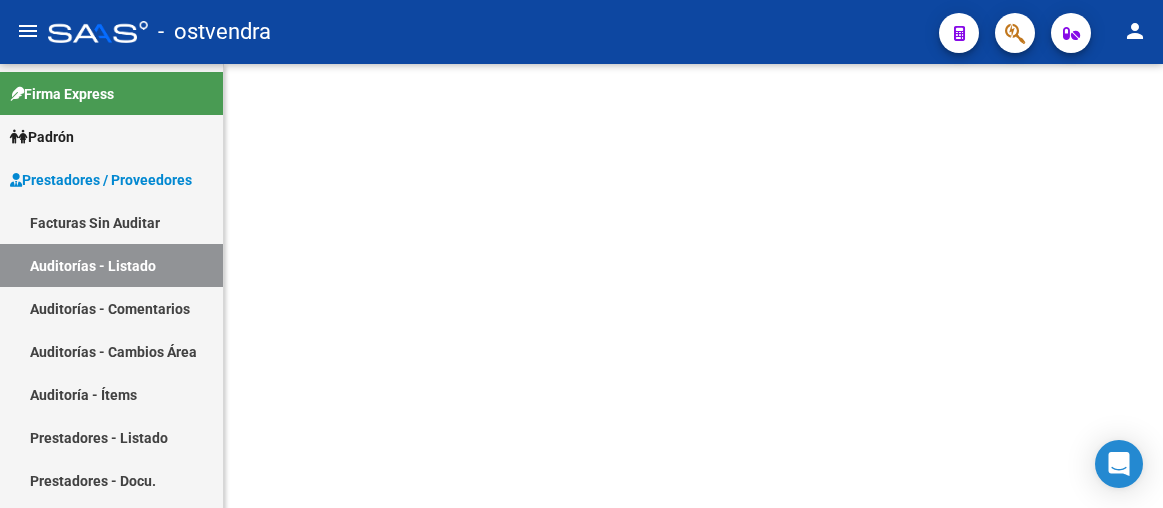 scroll, scrollTop: 0, scrollLeft: 0, axis: both 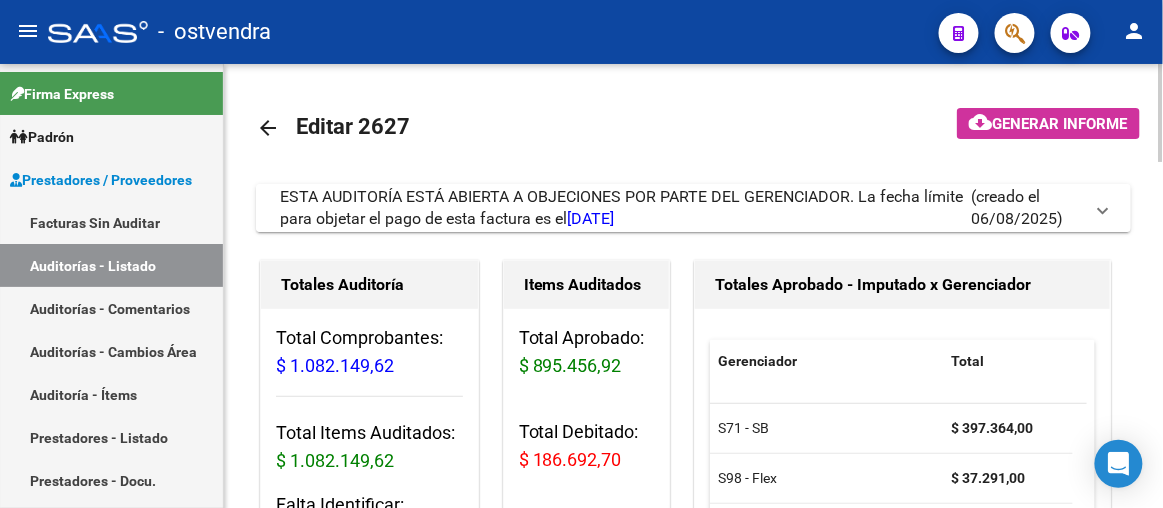 click on "ESTA AUDITORÍA ESTÁ ABIERTA A OBJECIONES POR PARTE DEL GERENCIADOR. La fecha límite para objetar el pago de esta factura es el  [DATE]." at bounding box center (621, 207) 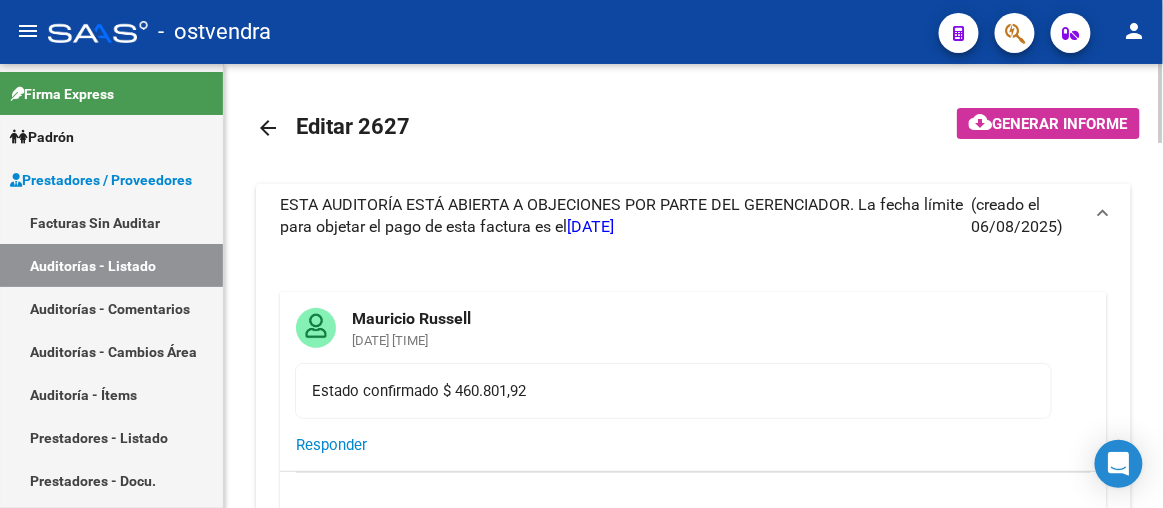 click on "arrow_back" 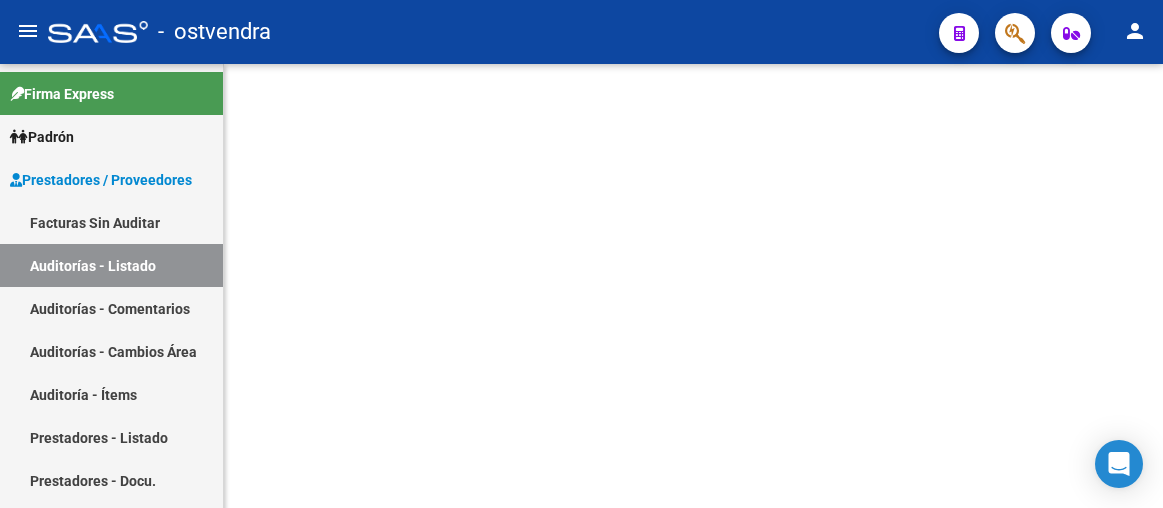 scroll, scrollTop: 0, scrollLeft: 0, axis: both 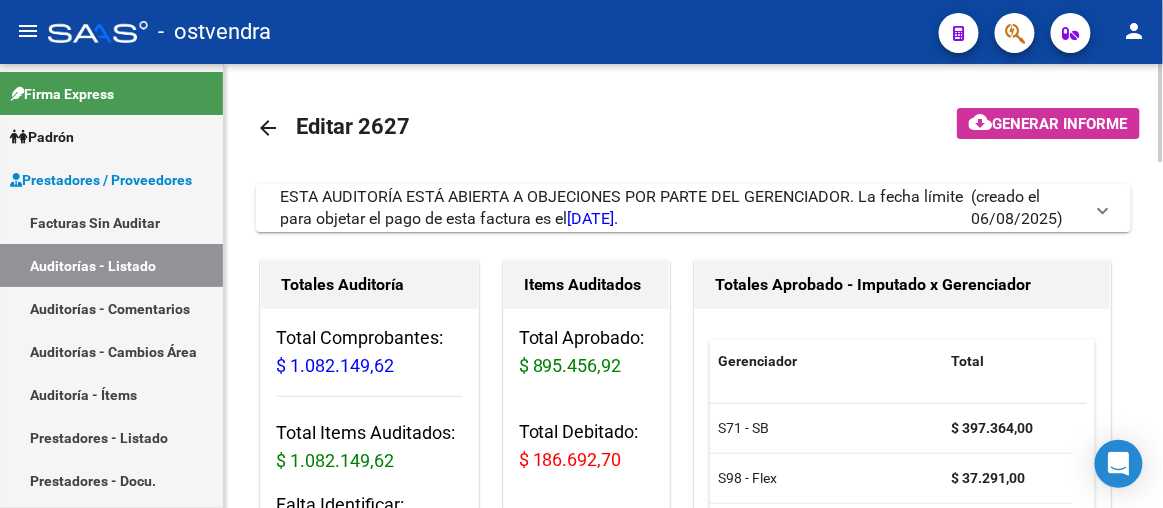 click 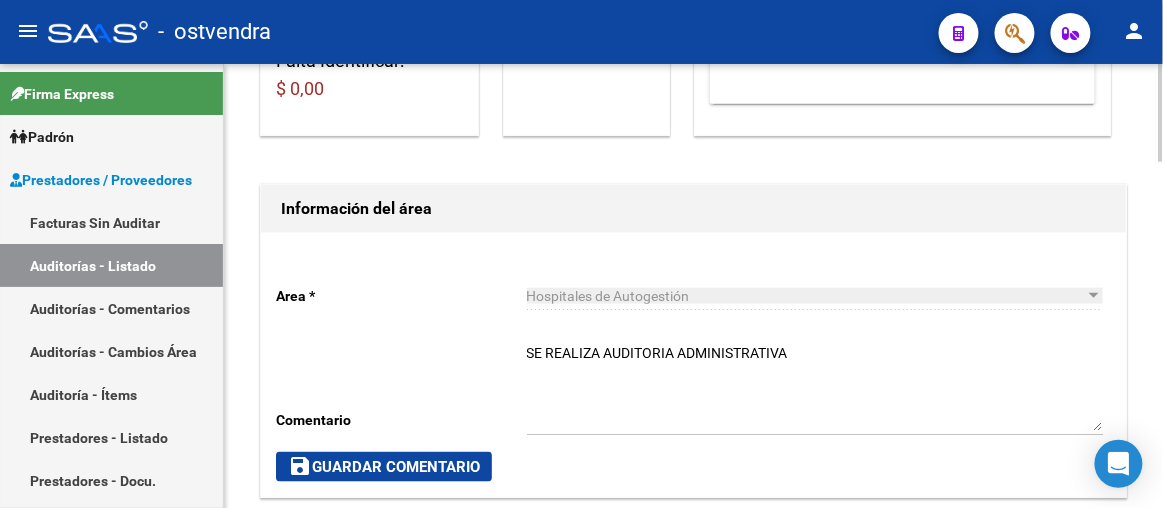 click 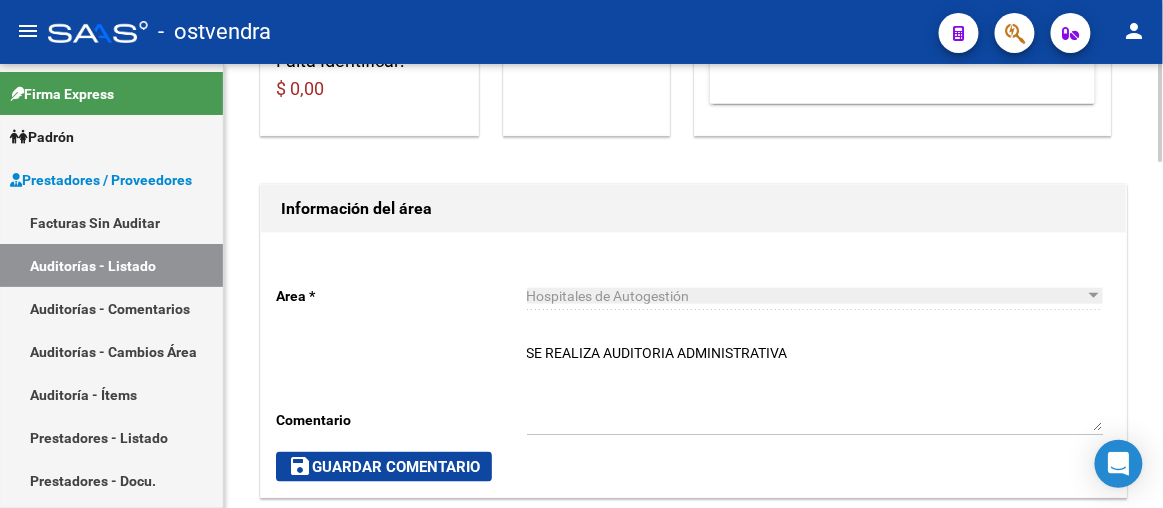 scroll, scrollTop: 887, scrollLeft: 0, axis: vertical 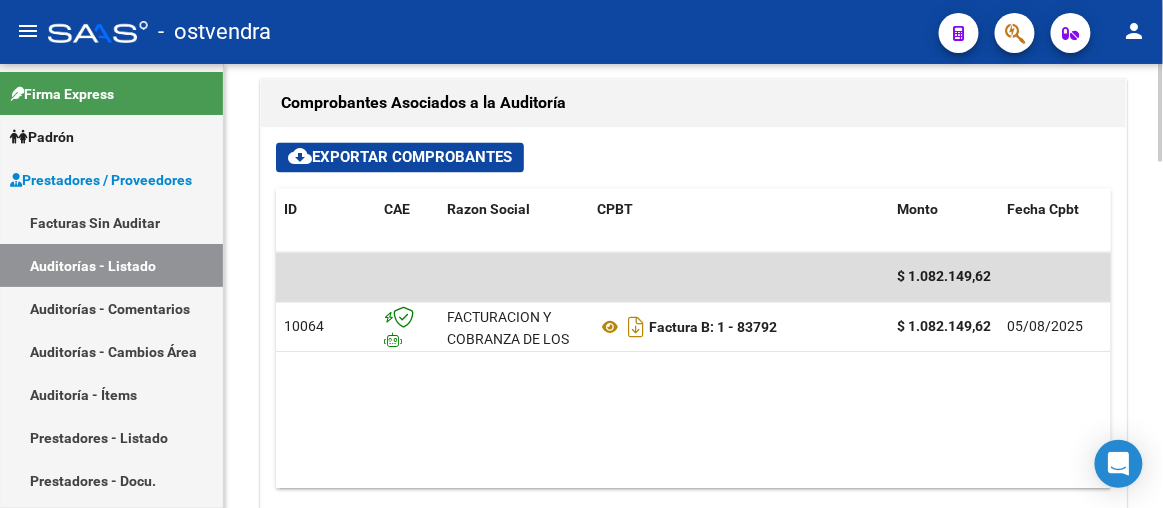 click on "arrow_back Editar 2627  cloud_download  Generar informe  ESTA AUDITORÍA ESTÁ ABIERTA A OBJECIONES POR PARTE DEL GERENCIADOR. La fecha límite para objetar el pago de esta factura es el  [DATE].  (creado el [DATE]) [FIRST] [LAST] [DATE] [TIME] Estado confirmado $ 460.801,92  Responder  Escriba su comentario aquí. Si desea no reconocer algún débito, debe especificar el importe y el concepto. Enviar comentario help  Totales Auditoría Total Comprobantes:  $ 1.082.149,62 Total Items Auditados:  $ 1.082.149,62 Falta Identificar:   $ 0,00 Items Auditados Total Aprobado: $ 895.456,92 Total Debitado: $ 186.692,70 Totales Aprobado - Imputado x Gerenciador Gerenciador Total S71 - SB   $ 397.364,00 S98 - Flex  $ 37.291,00 Información del área  Area * Hospitales de Autogestión Seleccionar area Comentario    SE REALIZA AUDITORIA ADMINISTRATIVA Ingresar comentario  save  Guardar Comentario  Comprobantes Asociados a la Auditoría cloud_download  Exportar Comprobantes  ID CAE Razon Social Id" 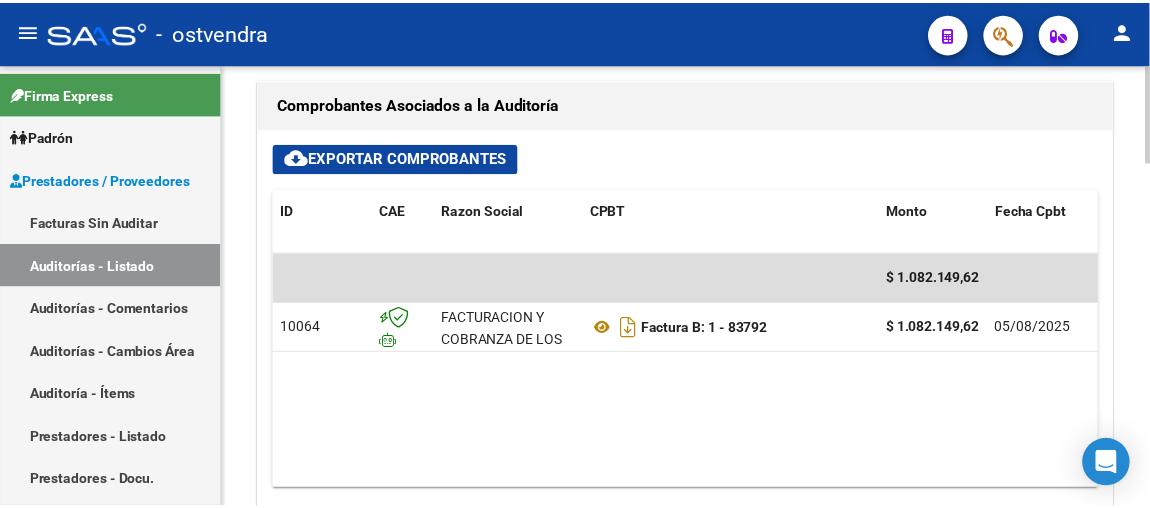 scroll, scrollTop: 0, scrollLeft: 956, axis: horizontal 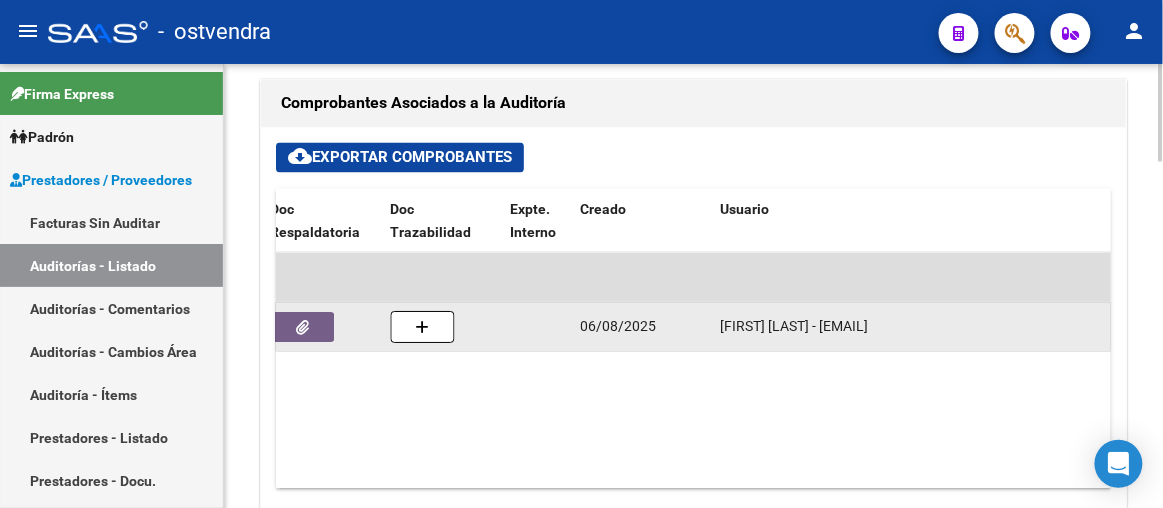 click 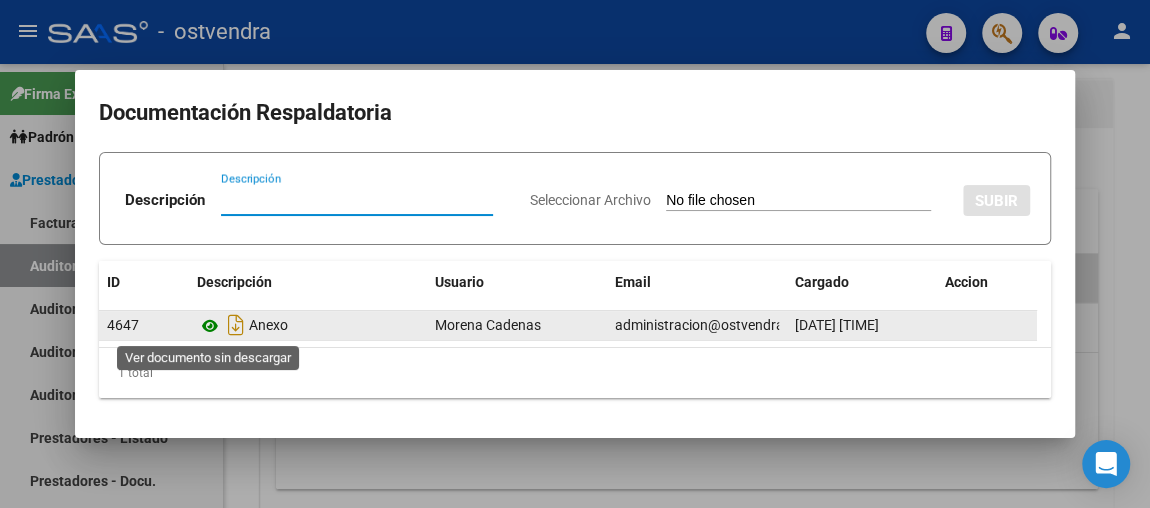 click 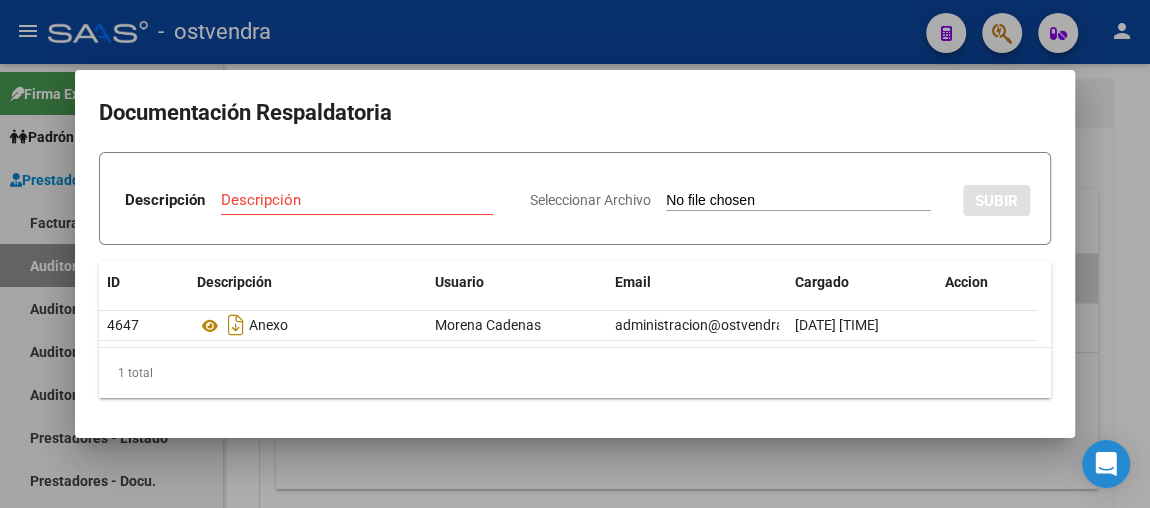 click on "Documentación Respaldatoria Descripción Descripción Seleccionar Archivo SUBIR ID Descripción Usuario Email Cargado Accion 4647  Anexo  Morena Cadenas administracion@ostvendra.org.ar 06/08/2025 10:32  1 total   1" at bounding box center (575, 254) 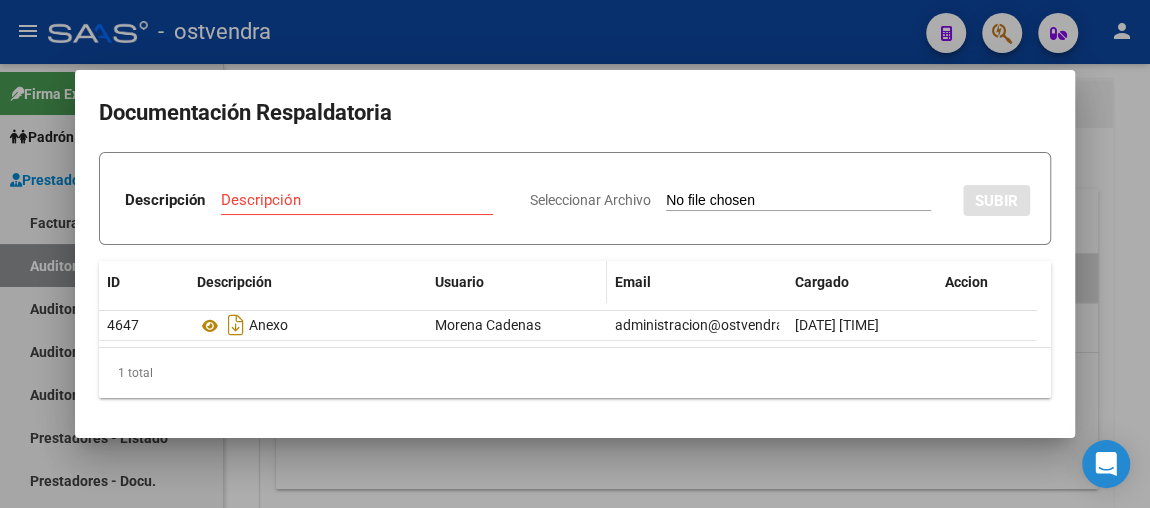drag, startPoint x: 860, startPoint y: 231, endPoint x: 577, endPoint y: 271, distance: 285.81287 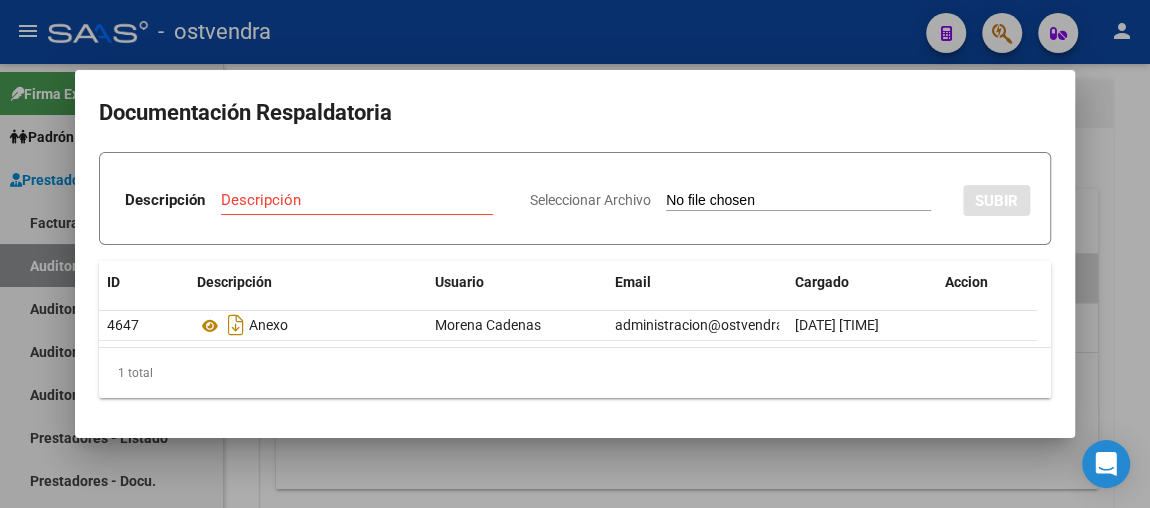 click on "Documentación Respaldatoria" at bounding box center (575, 113) 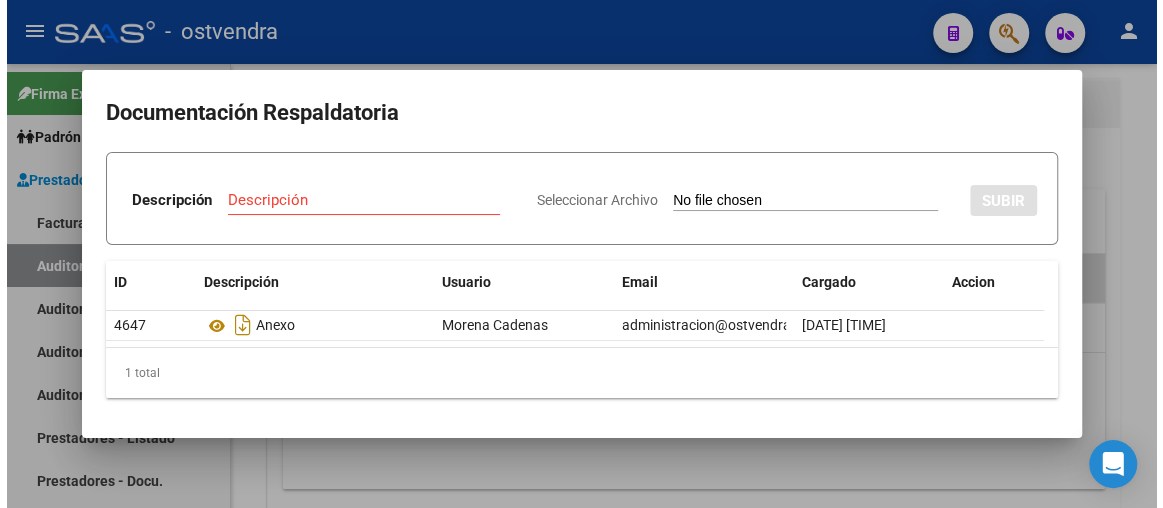 scroll, scrollTop: 0, scrollLeft: 225, axis: horizontal 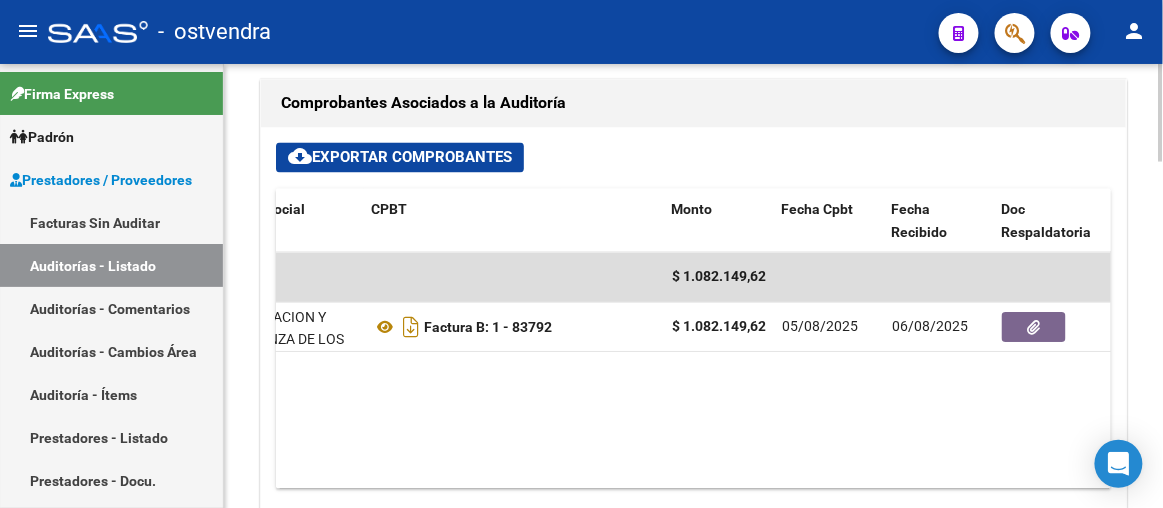 click 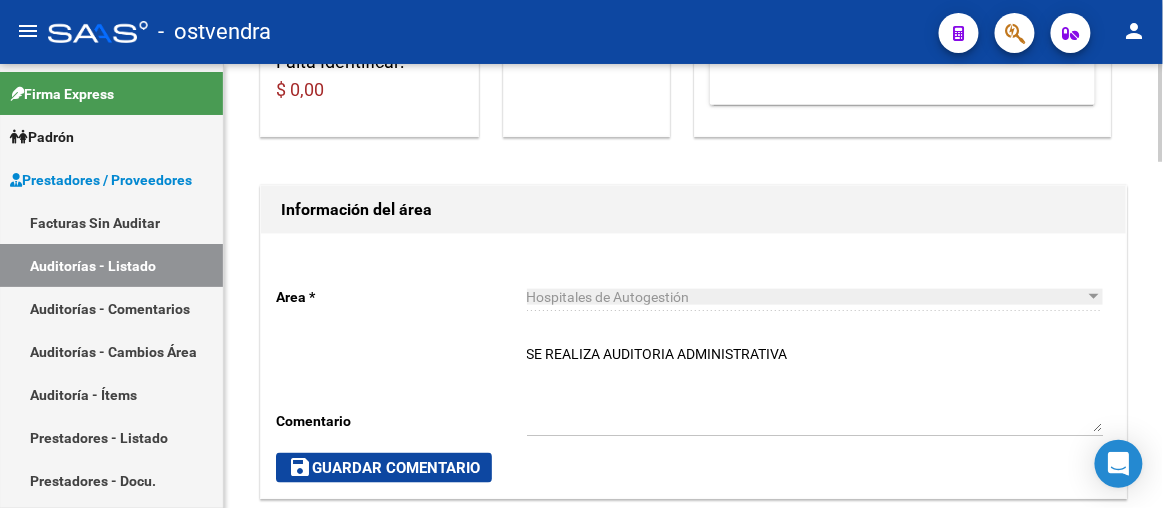 click 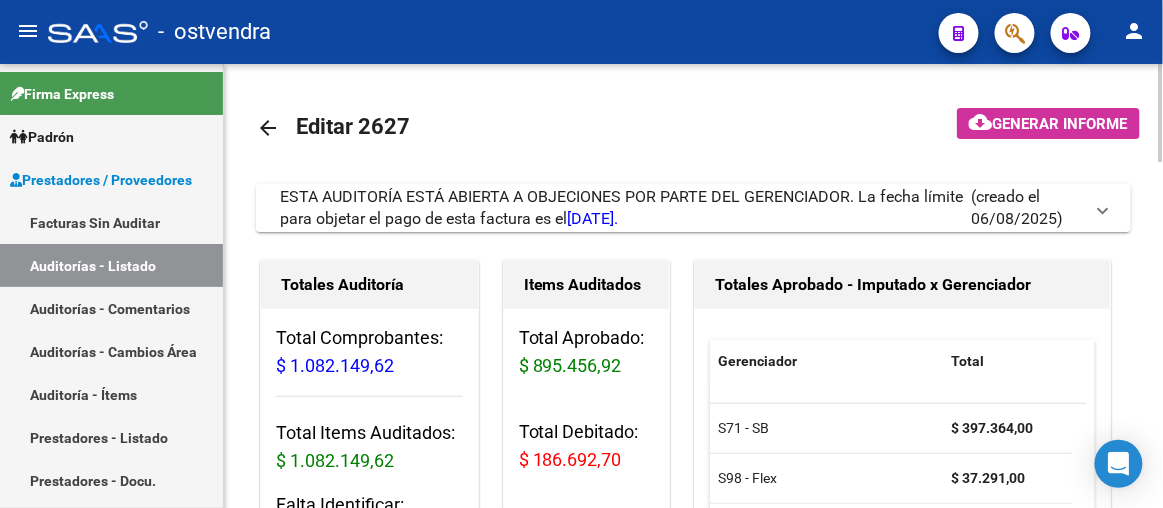 click 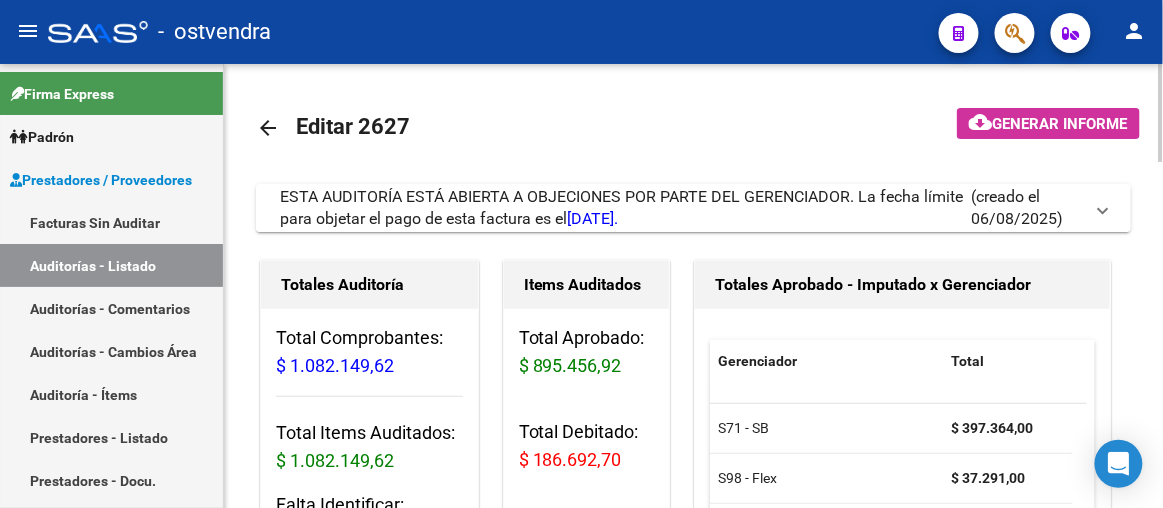 click on "ESTA AUDITORÍA ESTÁ ABIERTA A OBJECIONES POR PARTE DEL GERENCIADOR. La fecha límite para objetar el pago de esta factura es el  16/08/2025." at bounding box center [621, 207] 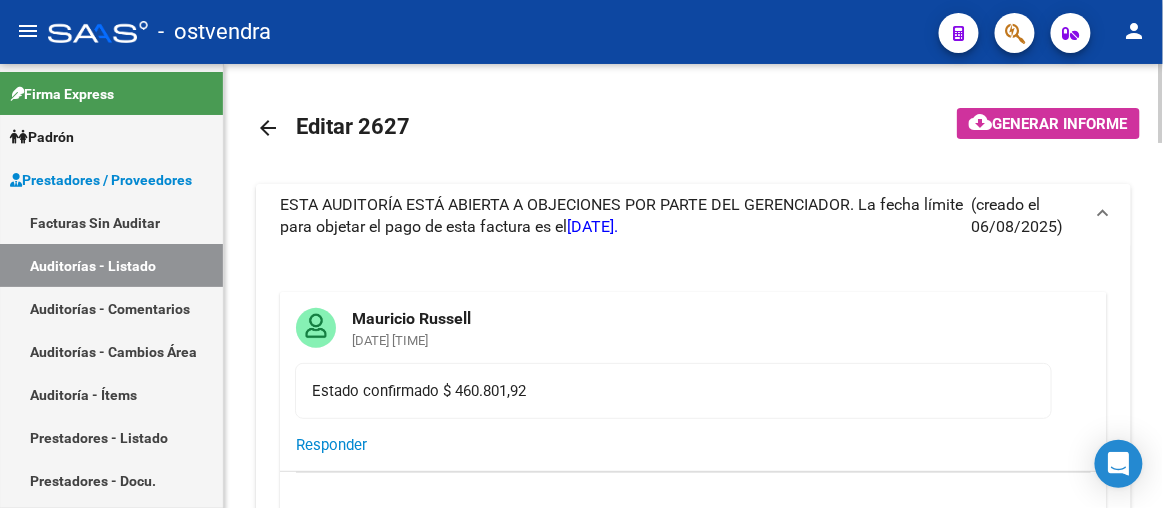 click 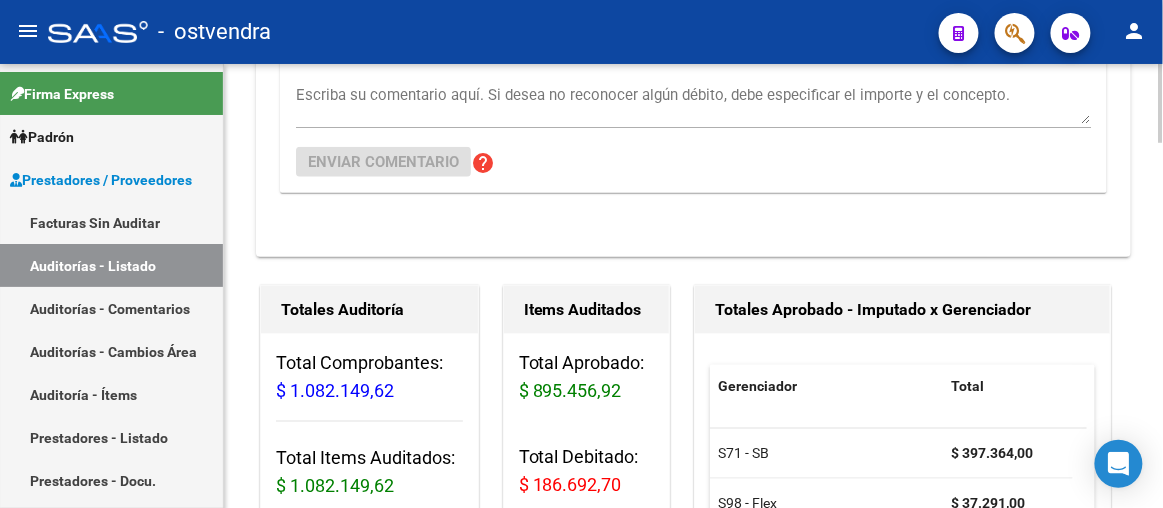 click 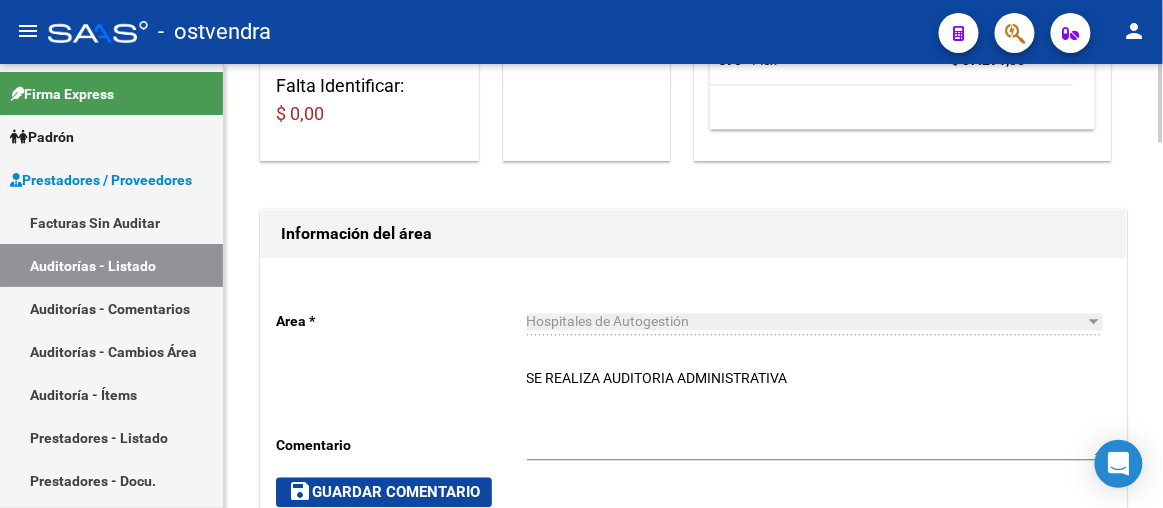 click 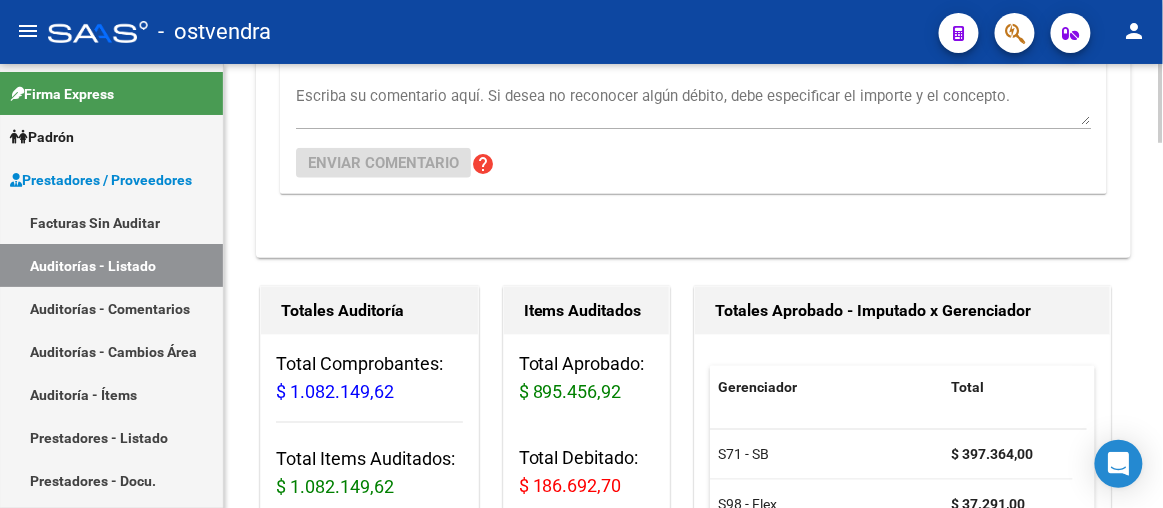click 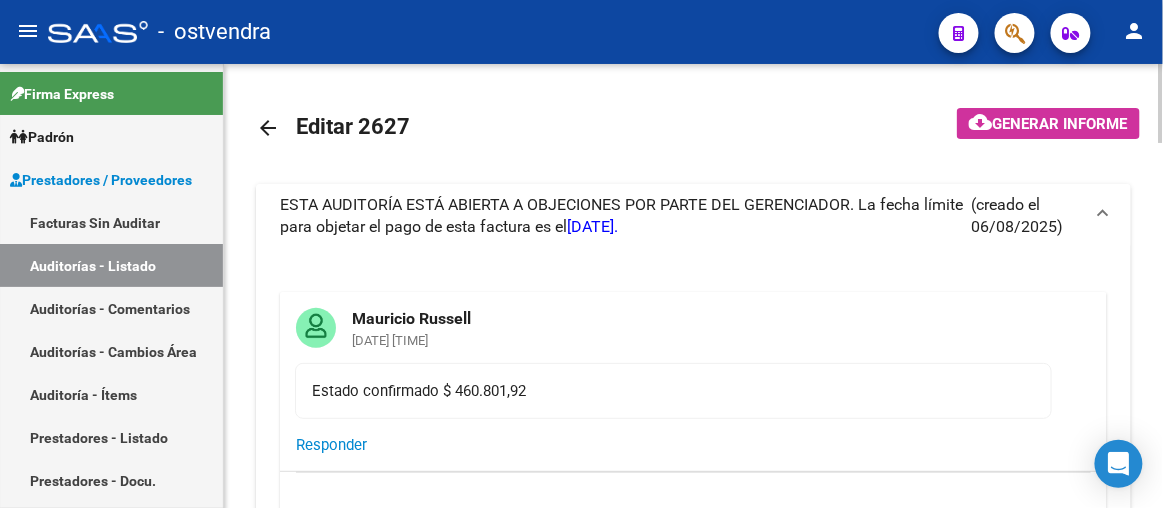 click 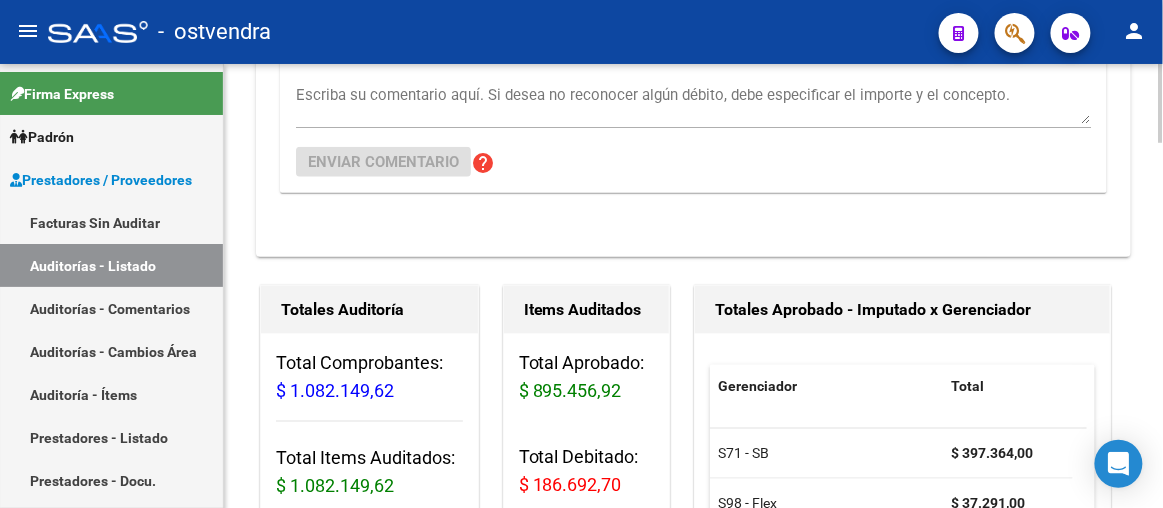 click 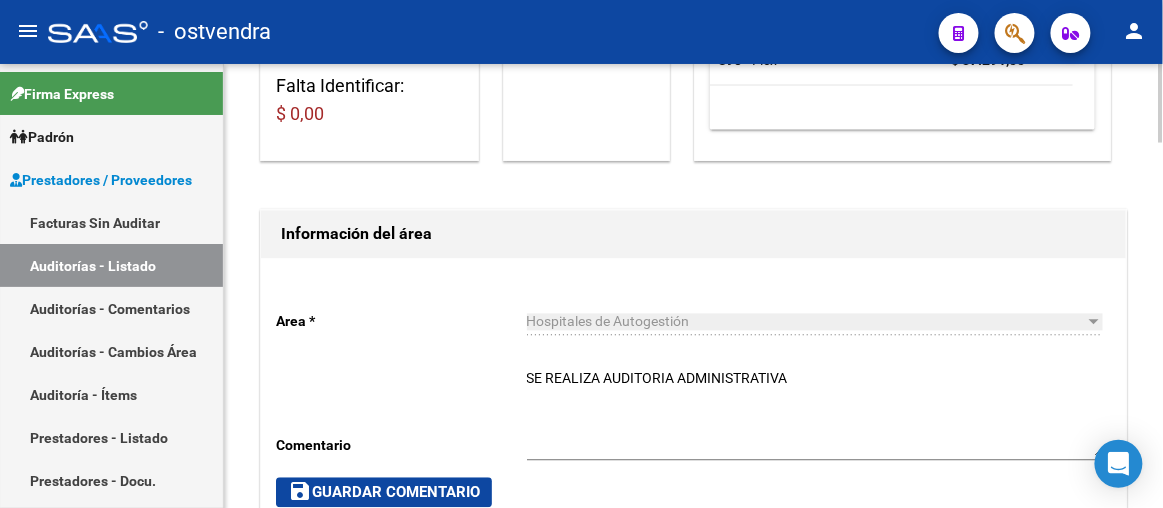 click 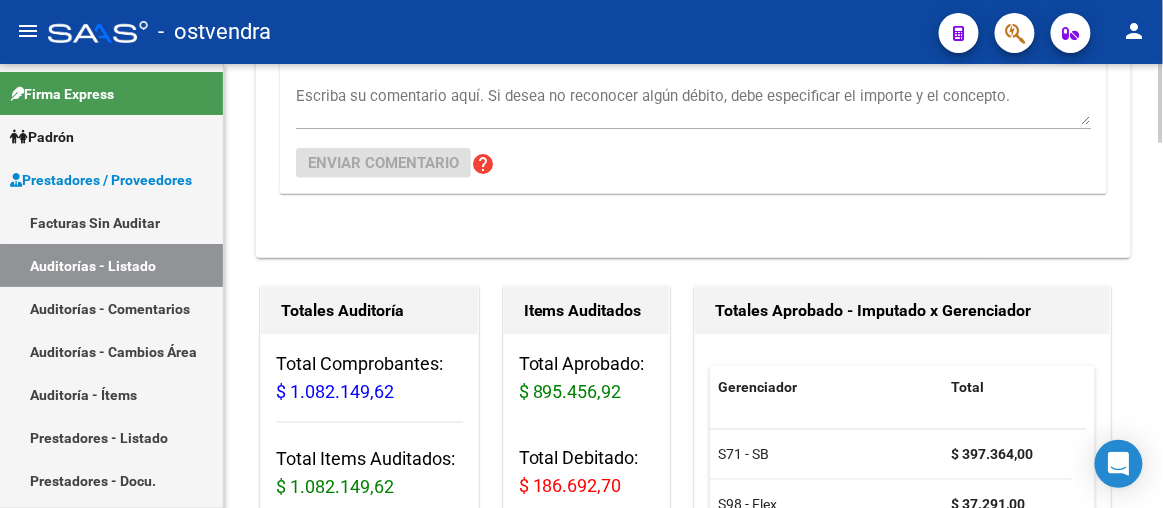 click on "Escriba su comentario aquí. Si desea no reconocer algún débito, debe especificar el importe y el concepto." at bounding box center [693, 105] 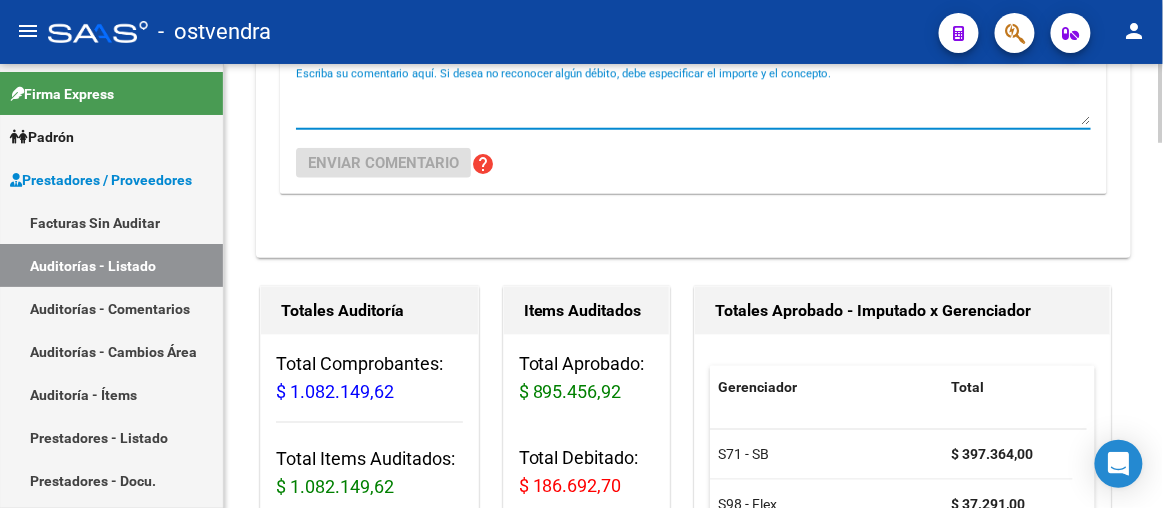 click on "arrow_back Editar 2627    cloud_download  Generar informe  ESTA AUDITORÍA ESTÁ ABIERTA A OBJECIONES POR PARTE DEL GERENCIADOR. La fecha límite para objetar el pago de esta factura es el  16/08/2025.   (creado el 06/08/2025) Mauricio Russell 08/08/2025 09:32 Estado confirmado $ 460.801,92  Responder  Escriba su comentario aquí. Si desea no reconocer algún débito, debe especificar el importe y el concepto. Enviar comentario help  Totales Auditoría Total Comprobantes:  $ 1.082.149,62 Total Items Auditados:  $ 1.082.149,62 Falta Identificar:   $ 0,00 Items Auditados Total Aprobado: $ 895.456,92 Total Debitado: $ 186.692,70 Totales Aprobado - Imputado x Gerenciador Gerenciador Total S71 - SB   $ 397.364,00 S98 - Flex  $ 37.291,00 Información del área  Area * Hospitales de Autogestión Seleccionar area Comentario    SE REALIZA AUDITORIA ADMINISTRATIVA Ingresar comentario  save  Guardar Comentario  Comprobantes Asociados a la Auditoría cloud_download  Exportar Comprobantes  ID CAE Razon Social Id" 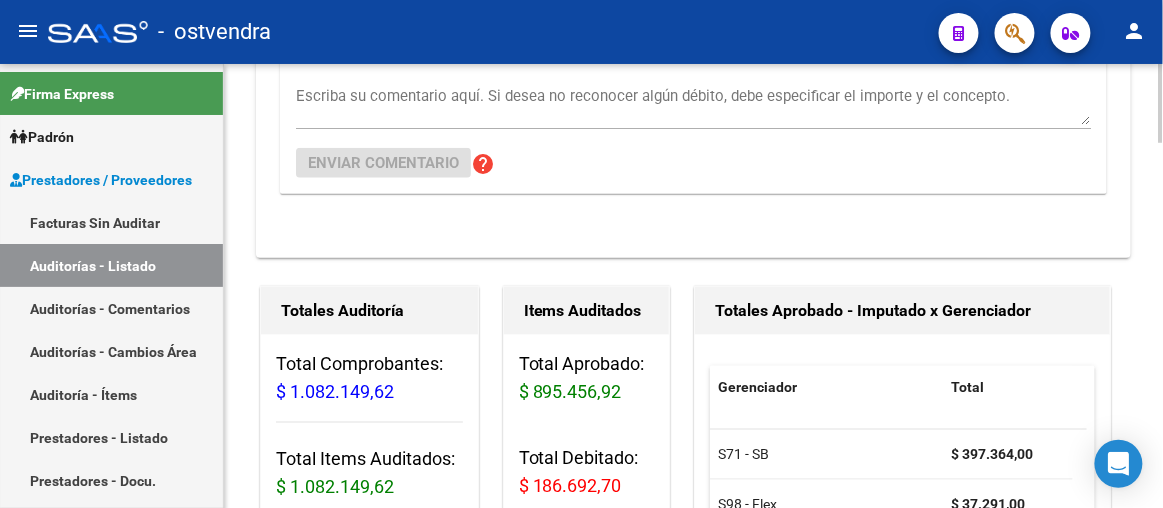 click on "Escriba su comentario aquí. Si desea no reconocer algún débito, debe especificar el importe y el concepto." at bounding box center (693, 105) 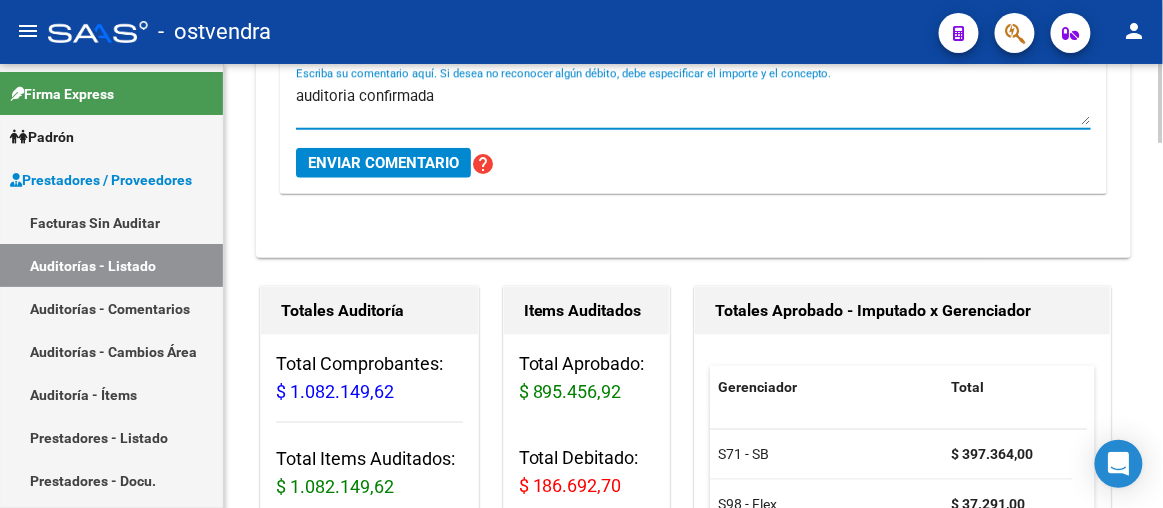 type on "auditoria confirmada." 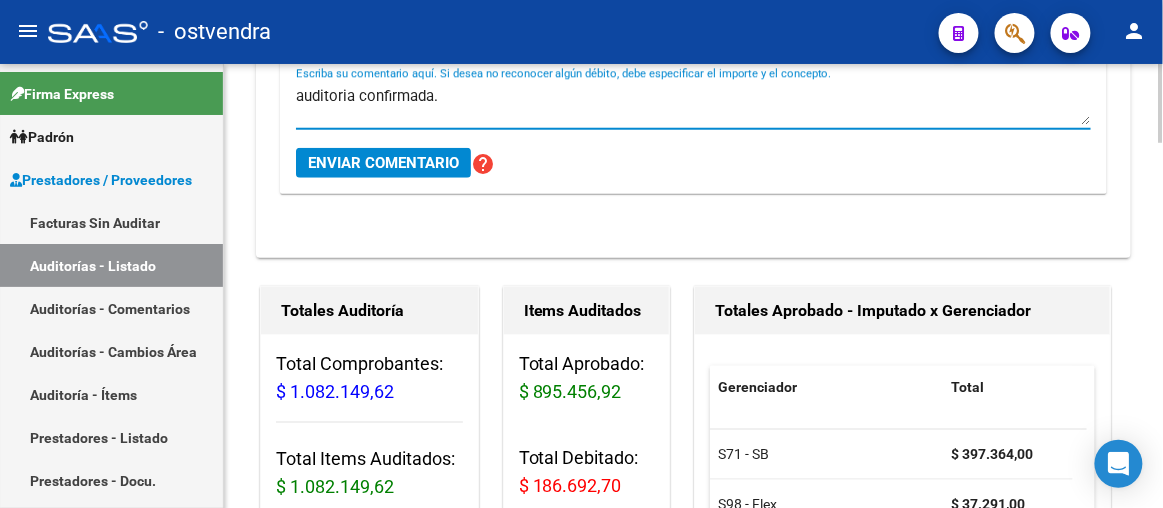click on "Enviar comentario" at bounding box center (383, 163) 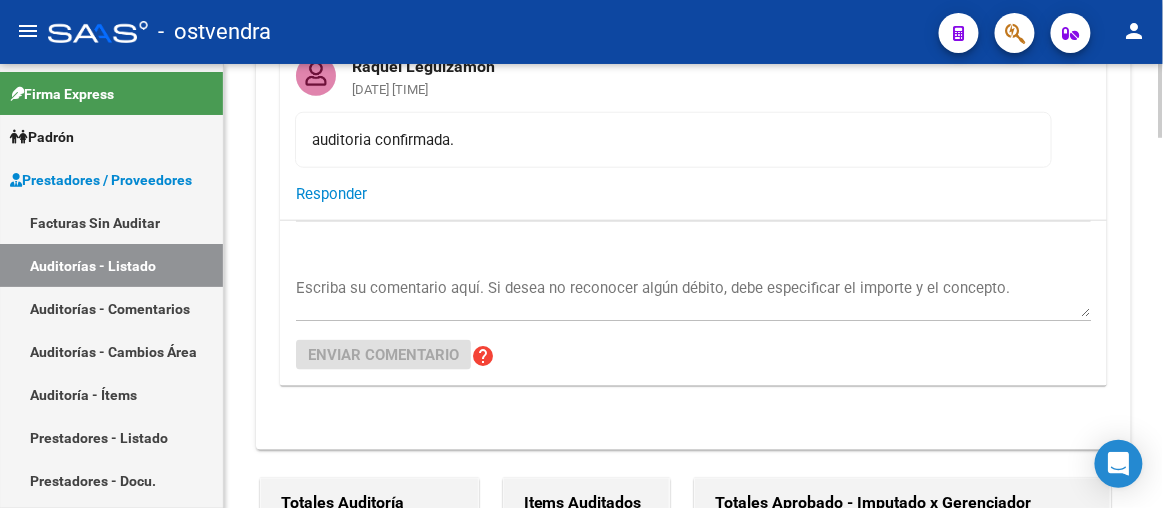 scroll, scrollTop: 621, scrollLeft: 0, axis: vertical 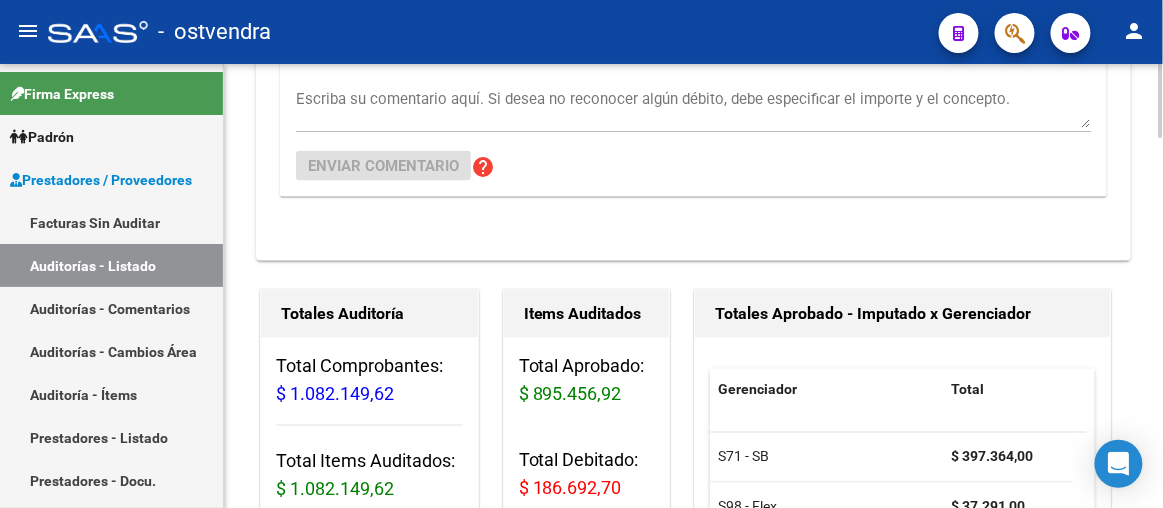 click 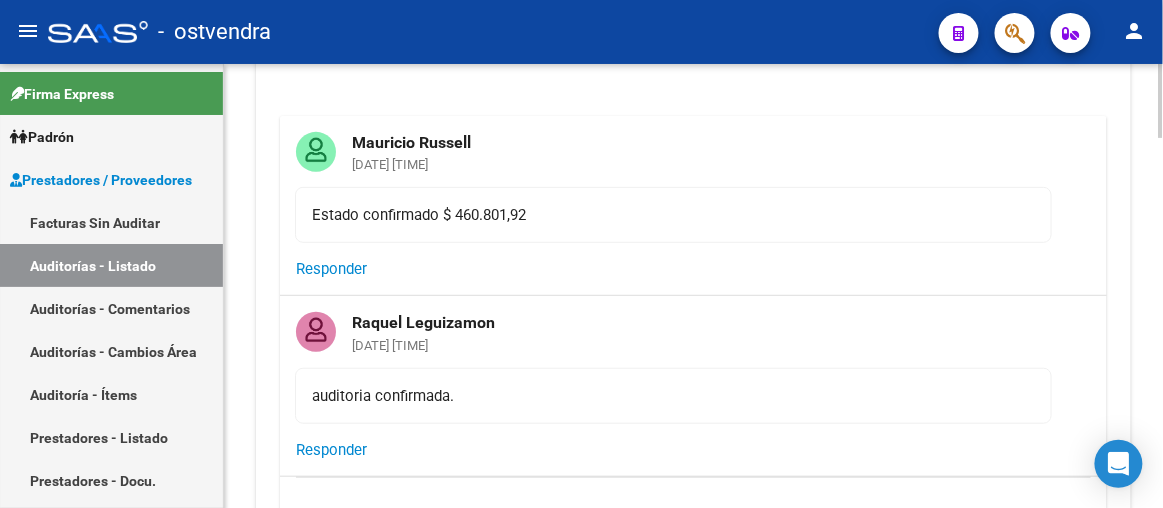 click 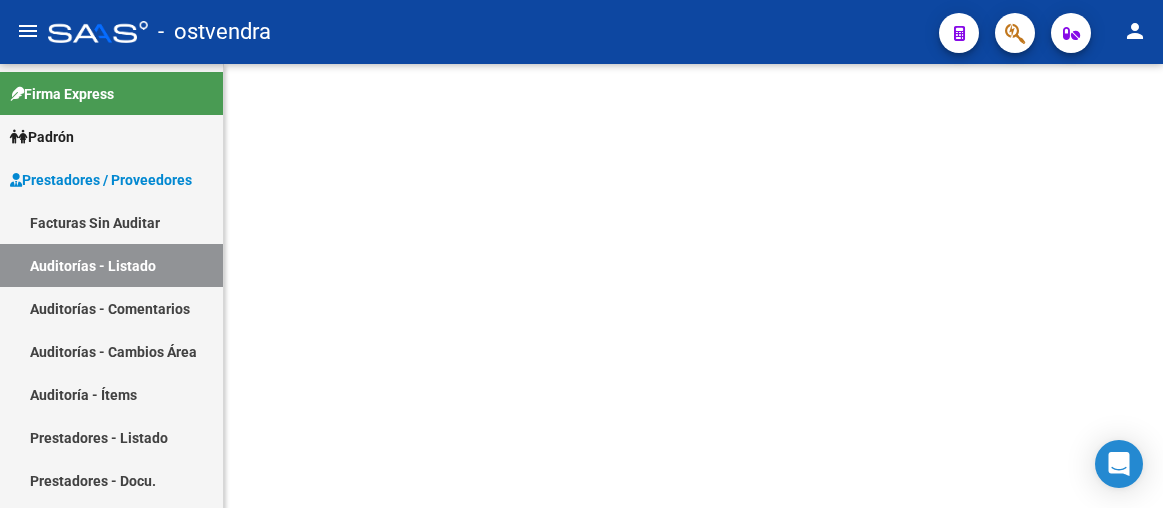 scroll, scrollTop: 0, scrollLeft: 0, axis: both 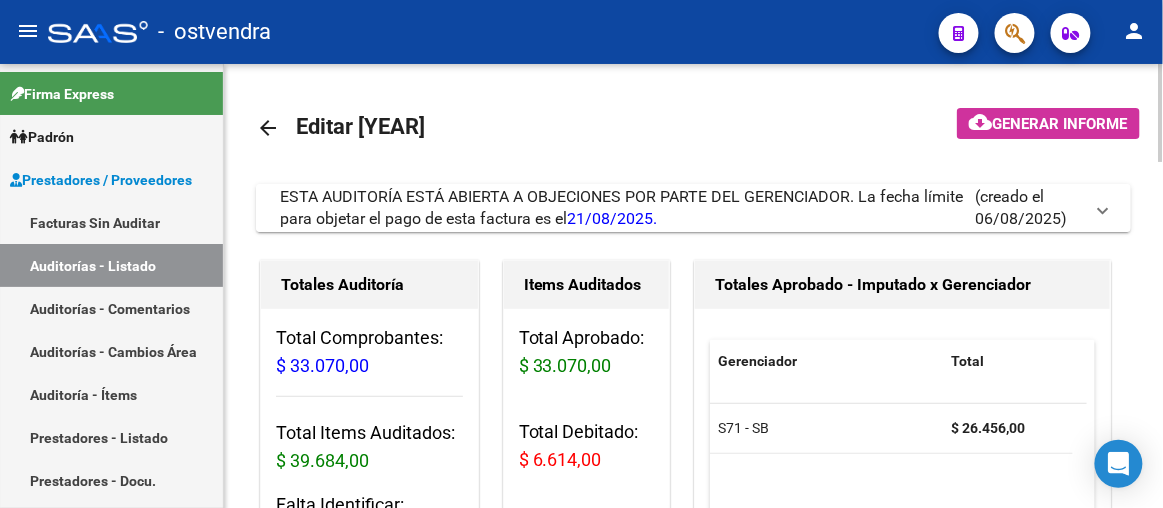 click on "ESTA AUDITORÍA ESTÁ ABIERTA A OBJECIONES POR PARTE DEL GERENCIADOR. La fecha límite para objetar el pago de esta factura es el  21/08/2025." at bounding box center (621, 207) 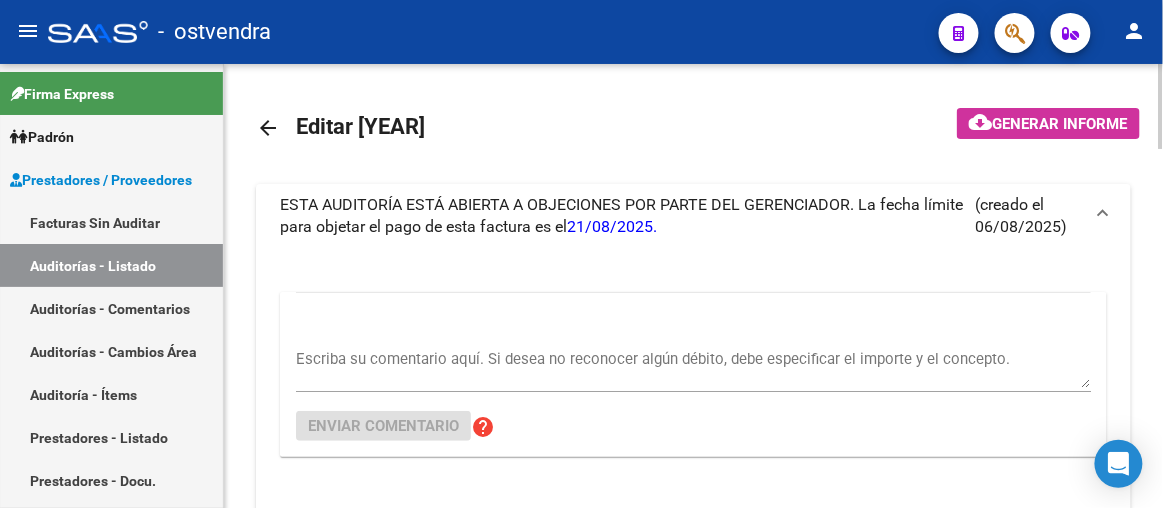 click on "Escriba su comentario aquí. Si desea no reconocer algún débito, debe especificar el importe y el concepto." at bounding box center [693, 368] 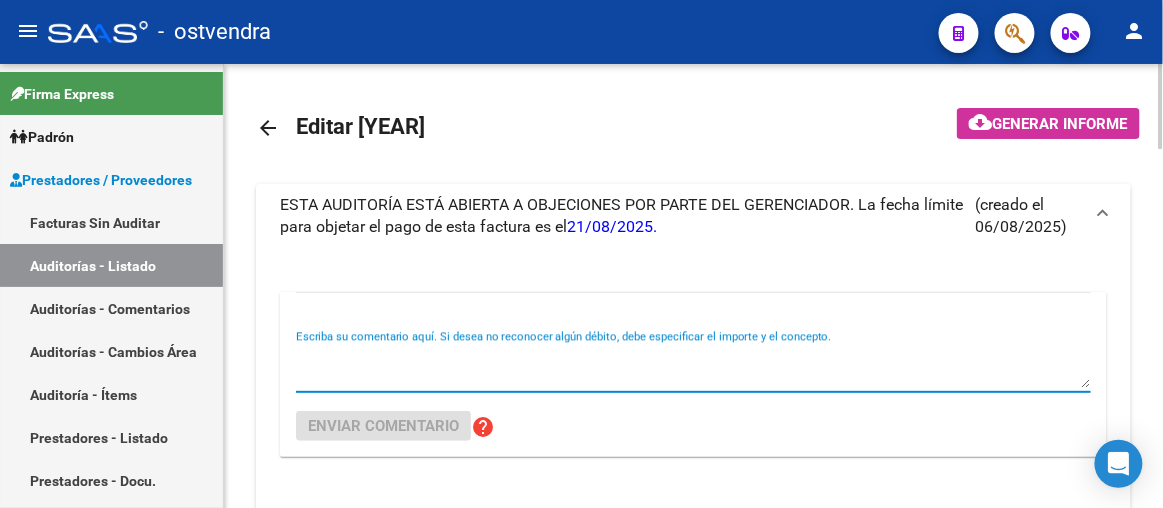 click on "Escriba su comentario aquí. Si desea no reconocer algún débito, debe especificar el importe y el concepto. Enviar comentario help" at bounding box center (693, 374) 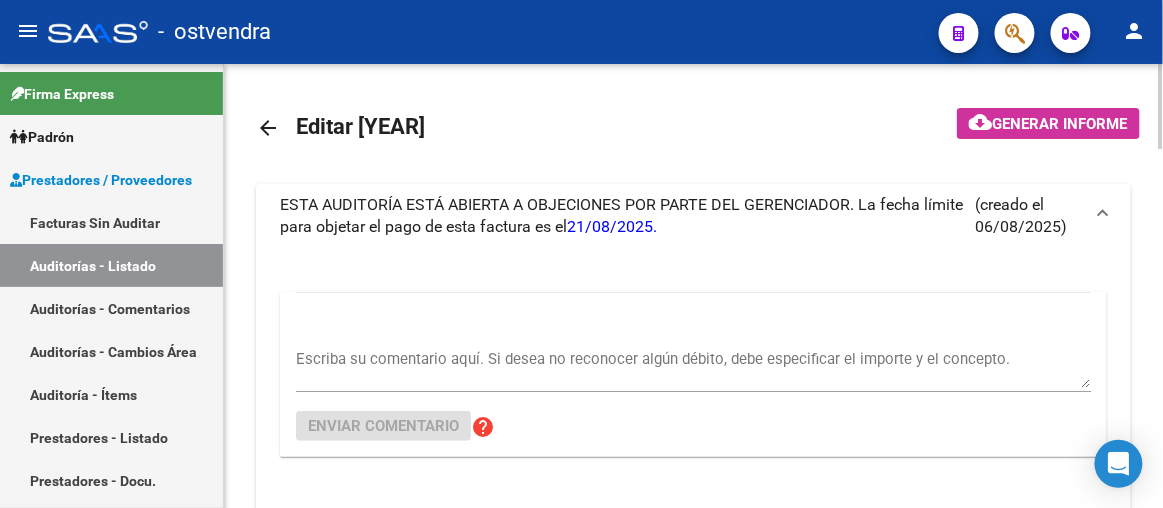 click 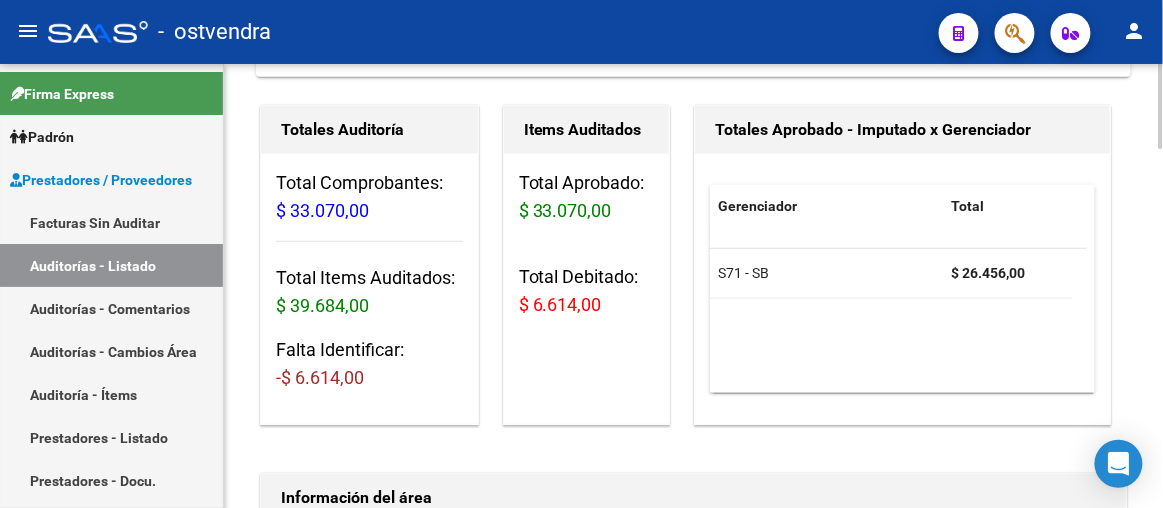 click 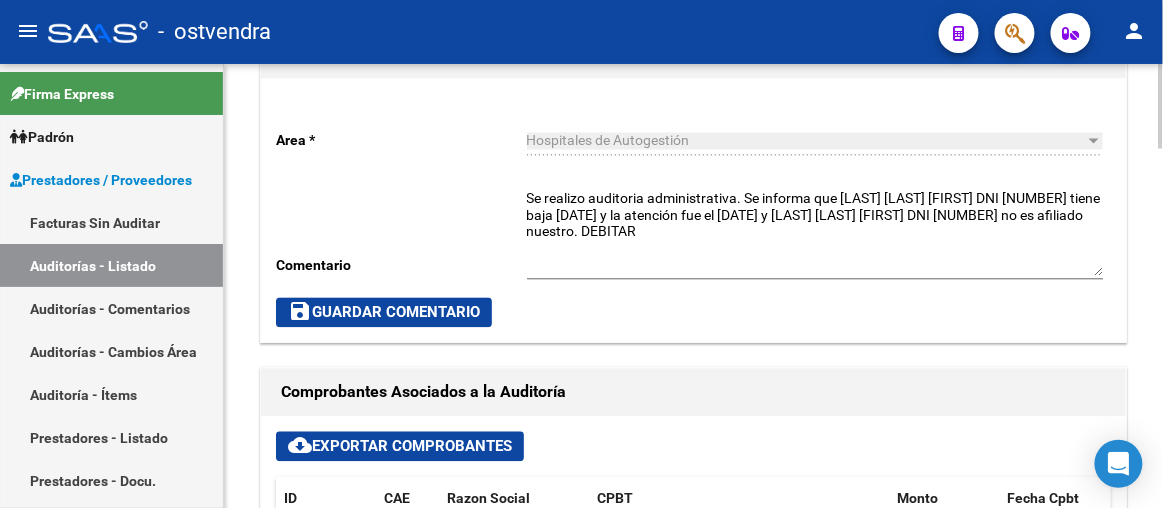 click 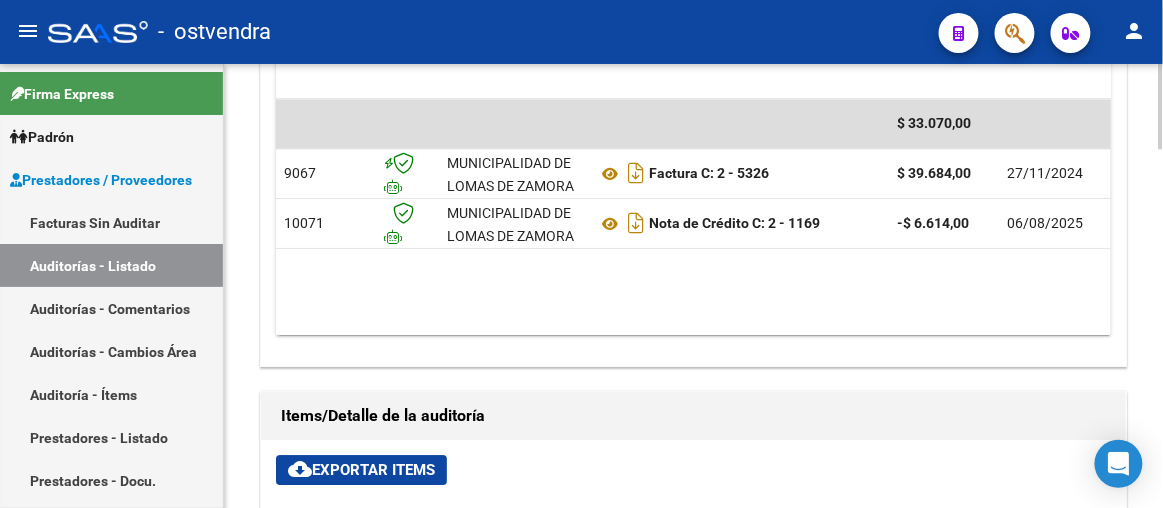 click 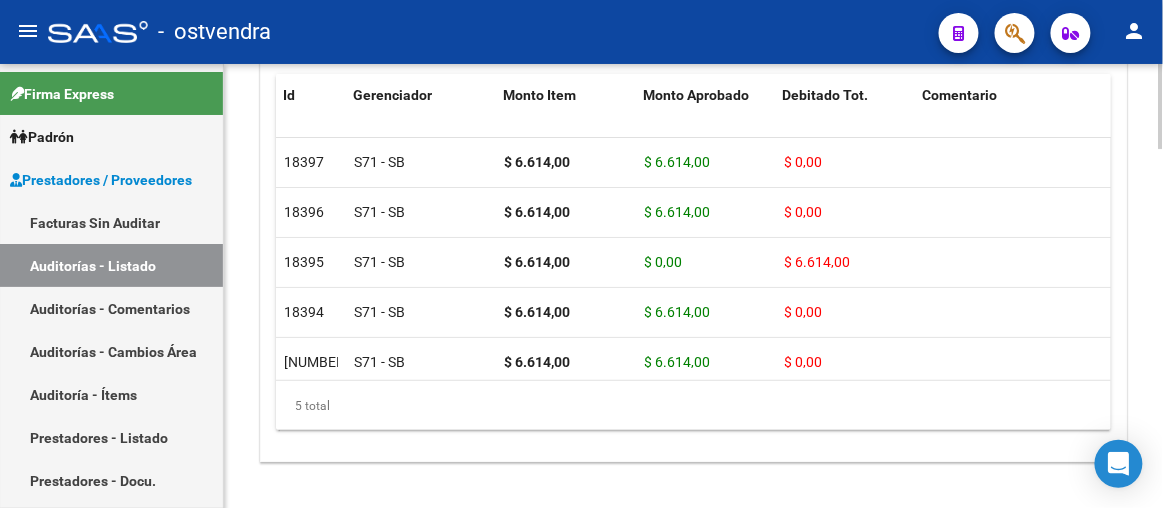 scroll, scrollTop: 0, scrollLeft: 72, axis: horizontal 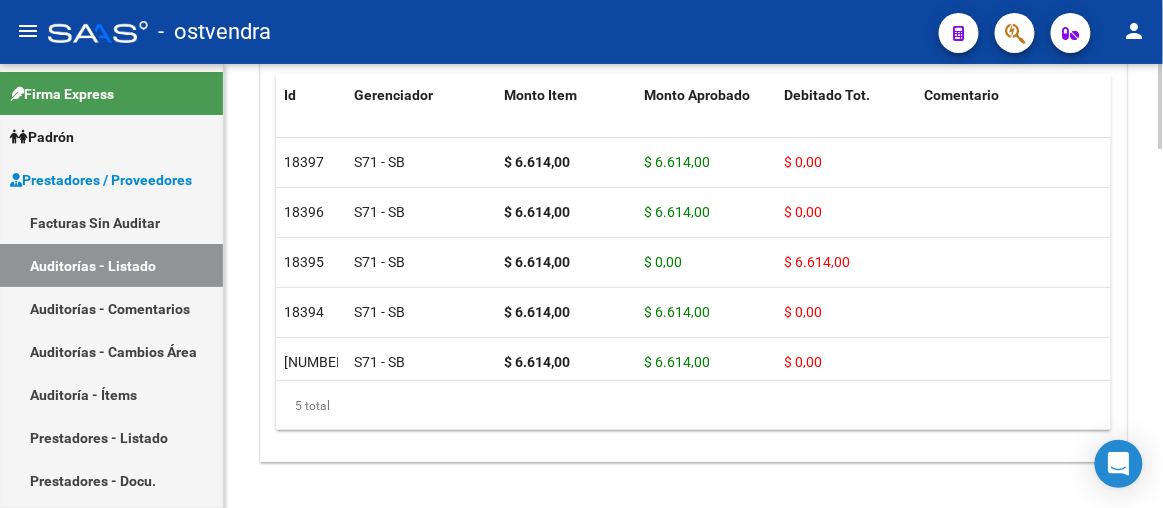 click 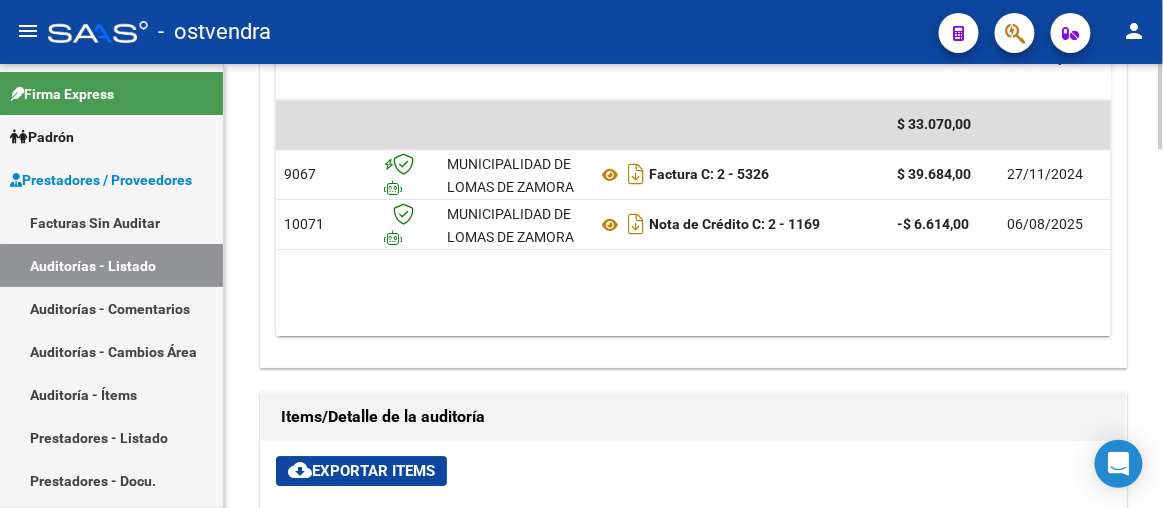 click 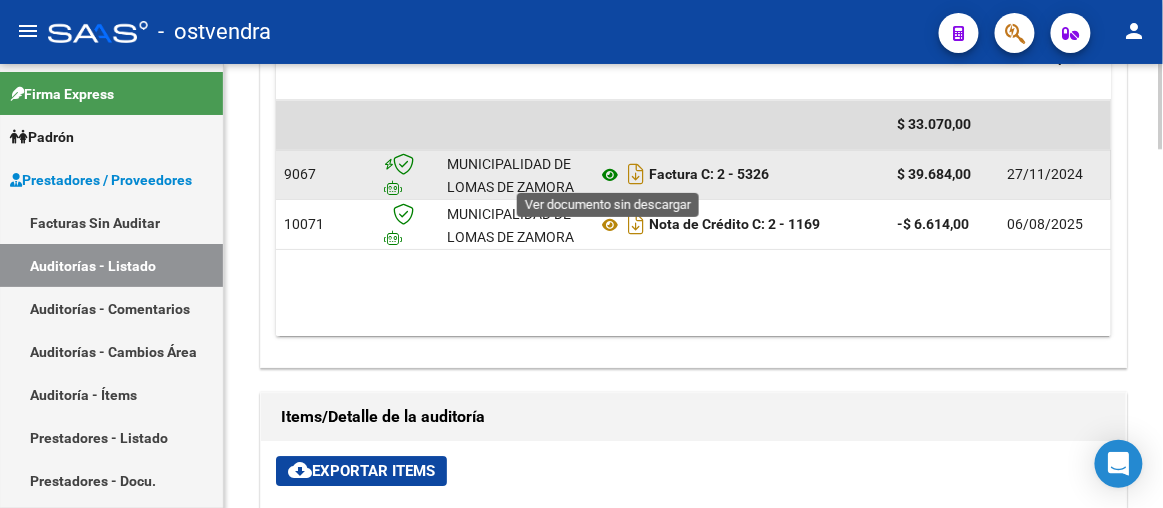 click 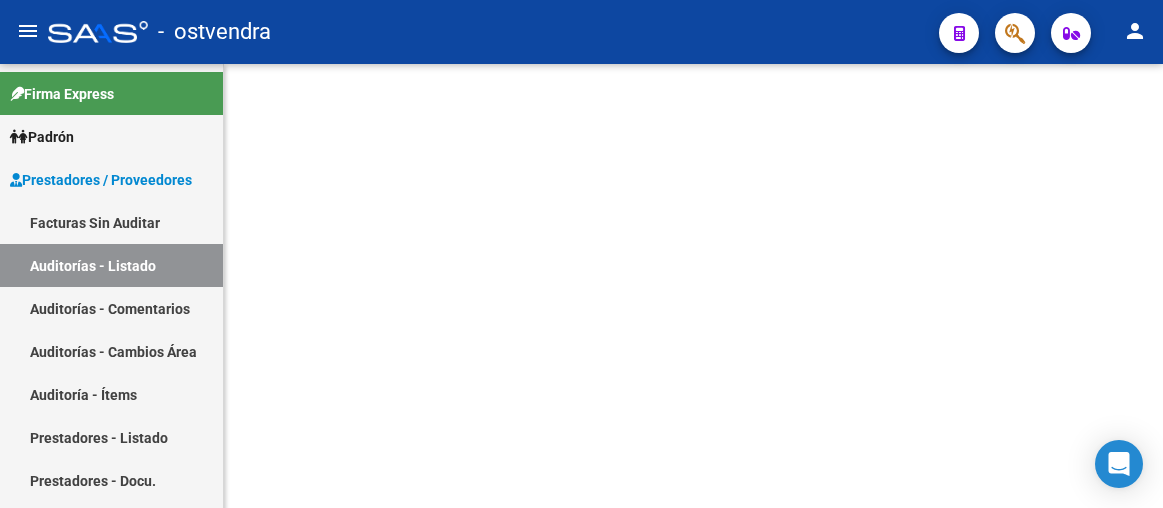 scroll, scrollTop: 0, scrollLeft: 0, axis: both 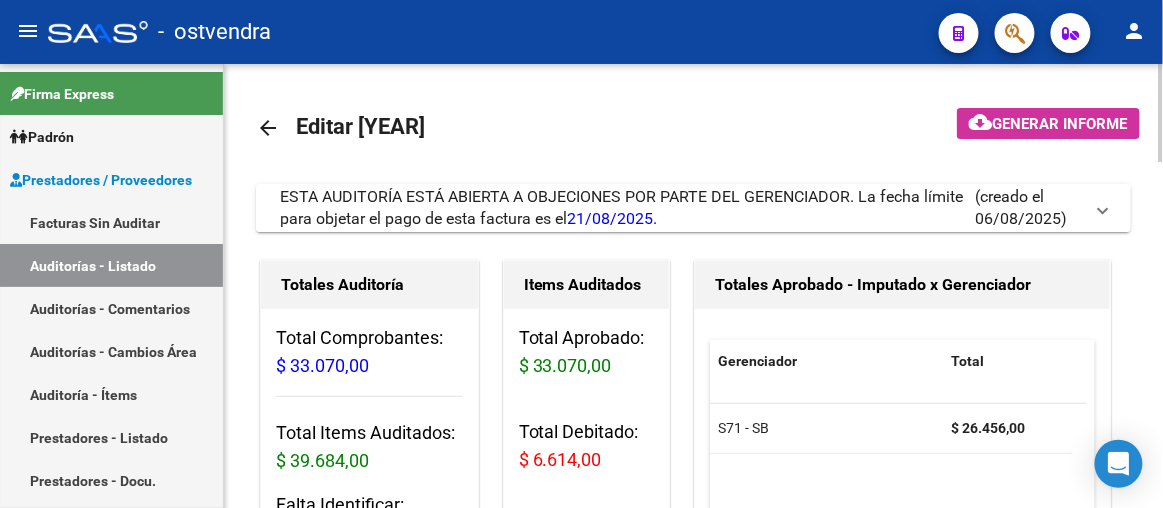 click on "ESTA AUDITORÍA ESTÁ ABIERTA A OBJECIONES POR PARTE DEL GERENCIADOR. La fecha límite para objetar el pago de esta factura es el  [DATE]." at bounding box center [627, 208] 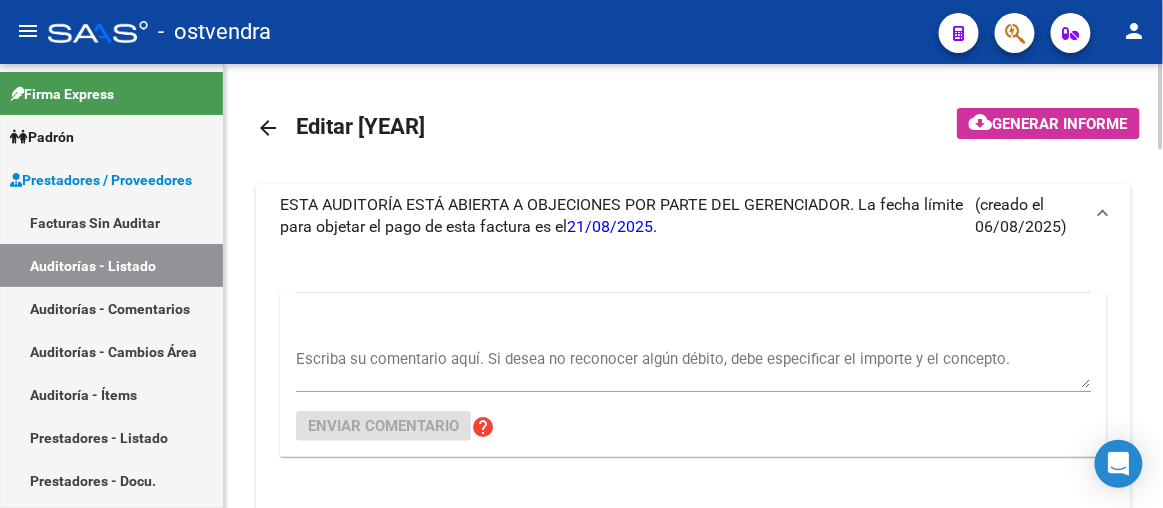click on "Escriba su comentario aquí. Si desea no reconocer algún débito, debe especificar el importe y el concepto." at bounding box center (693, 368) 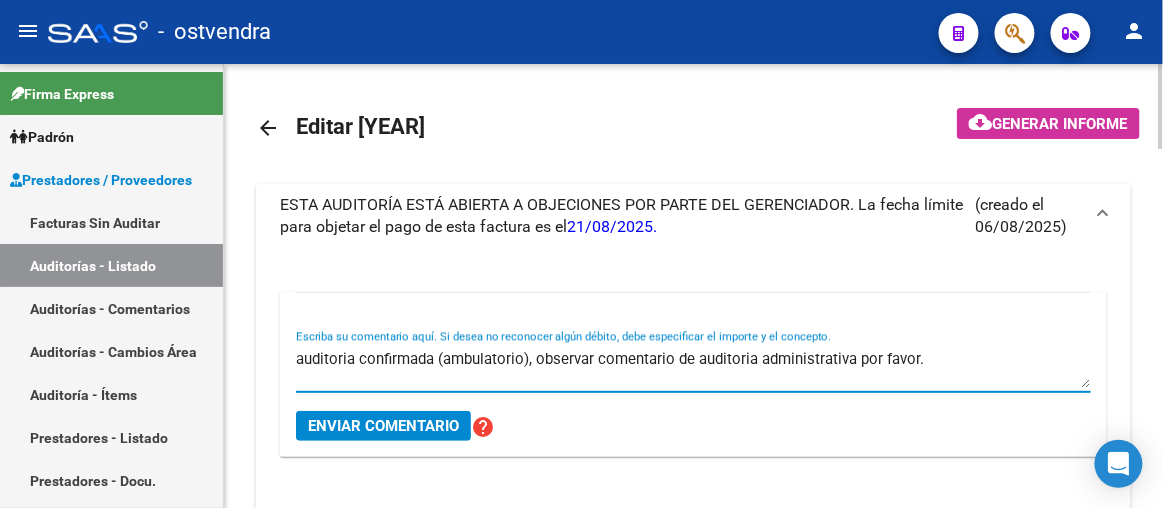 type on "auditoria confirmada (ambulatorio), observar comentario de auditoria administrativa por favor." 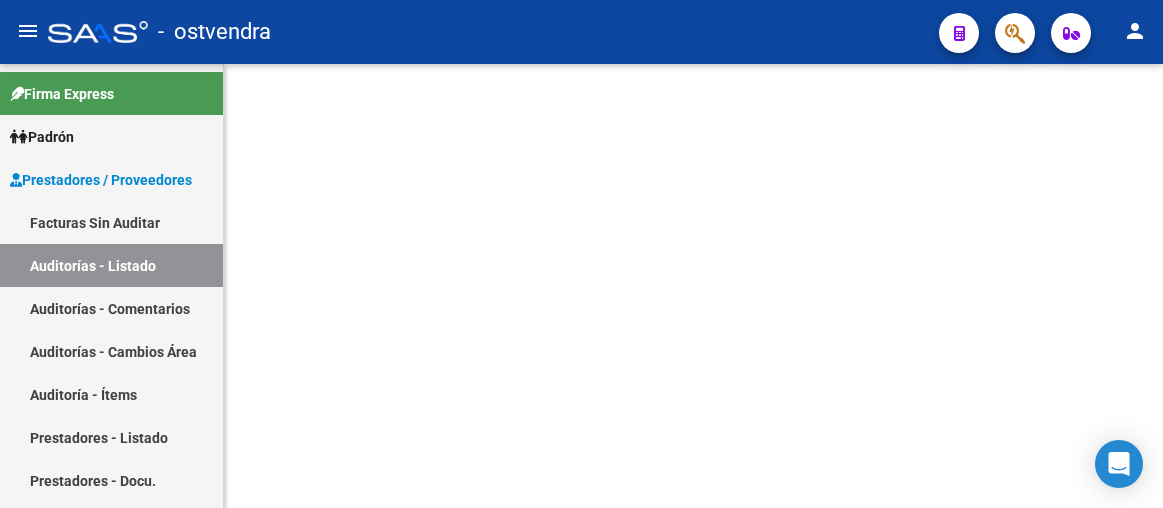 scroll, scrollTop: 0, scrollLeft: 0, axis: both 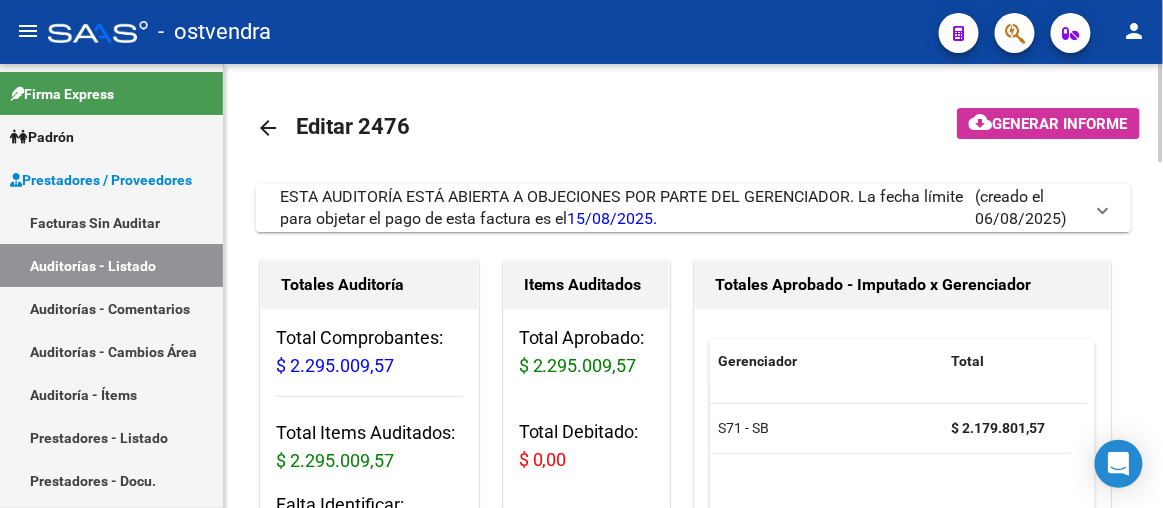 click on "ESTA AUDITORÍA ESTÁ ABIERTA A OBJECIONES POR PARTE DEL GERENCIADOR. La fecha límite para objetar el pago de esta factura es el  15/08/2025." at bounding box center (621, 207) 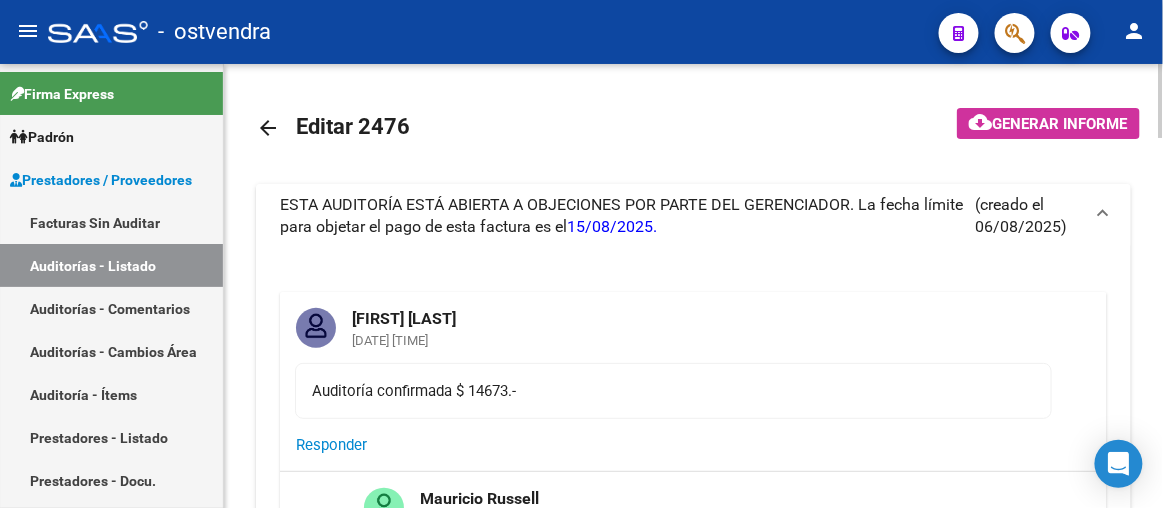 click 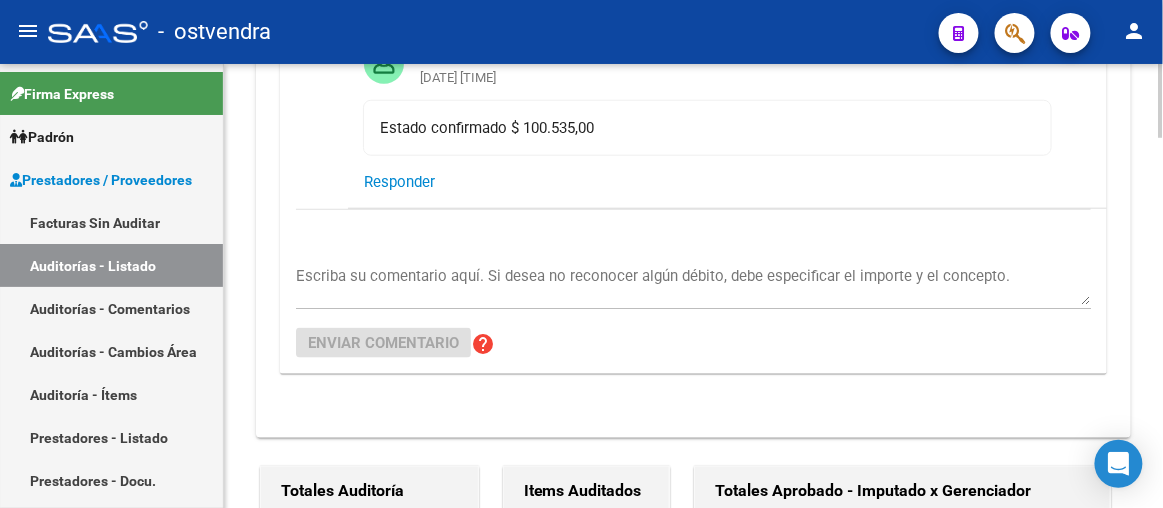 click 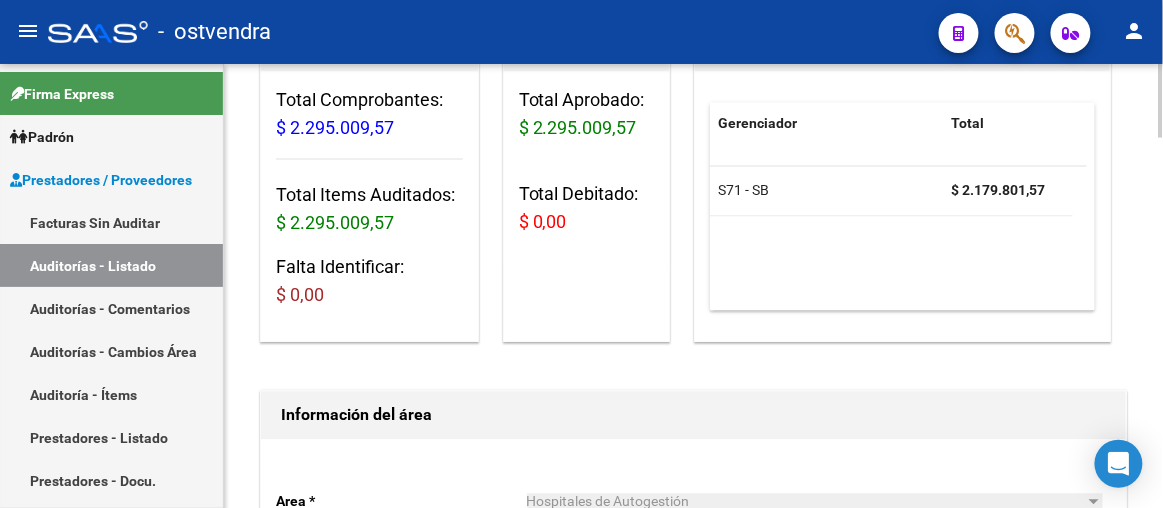 click on "arrow_back Editar 2476    cloud_download  Generar informe  ESTA AUDITORÍA ESTÁ ABIERTA A OBJECIONES POR PARTE DEL GERENCIADOR. La fecha límite para objetar el pago de esta factura es el  15/08/2025.   (creado el 06/08/2025) Daniela Aguirre 16/07/2025 14:51 Auditoría confirmada $ 14673.-  Responder  Mauricio Russell 18/07/2025 08:40 Estado confirmado $ 100.535,00  Responder  Escriba su comentario aquí. Si desea no reconocer algún débito, debe especificar el importe y el concepto. Enviar comentario help  Totales Auditoría Total Comprobantes:  $ 2.295.009,57 Total Items Auditados:  $ 2.295.009,57 Falta Identificar:   $ 0,00 Items Auditados Total Aprobado: $ 2.295.009,57 Total Debitado: $ 0,00 Totales Aprobado - Imputado x Gerenciador Gerenciador Total S71 - SB   $ 2.179.801,57 Información del área  Area * Hospitales de Autogestión Seleccionar area Comentario    Ingresar comentario  save  Guardar Comentario  Comprobantes Asociados a la Auditoría cloud_download  Exportar Comprobantes  ID CAE Id" 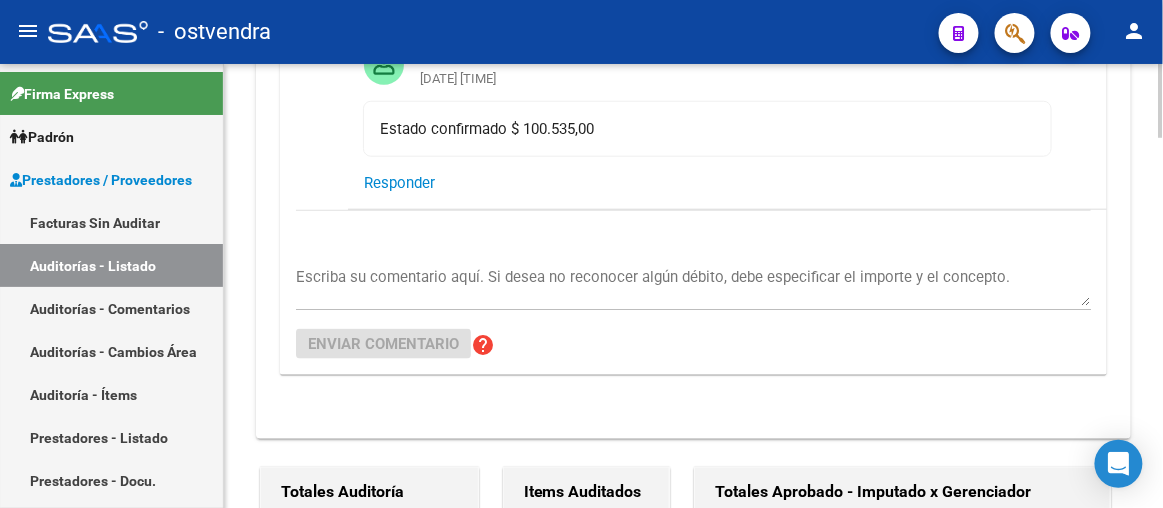 click 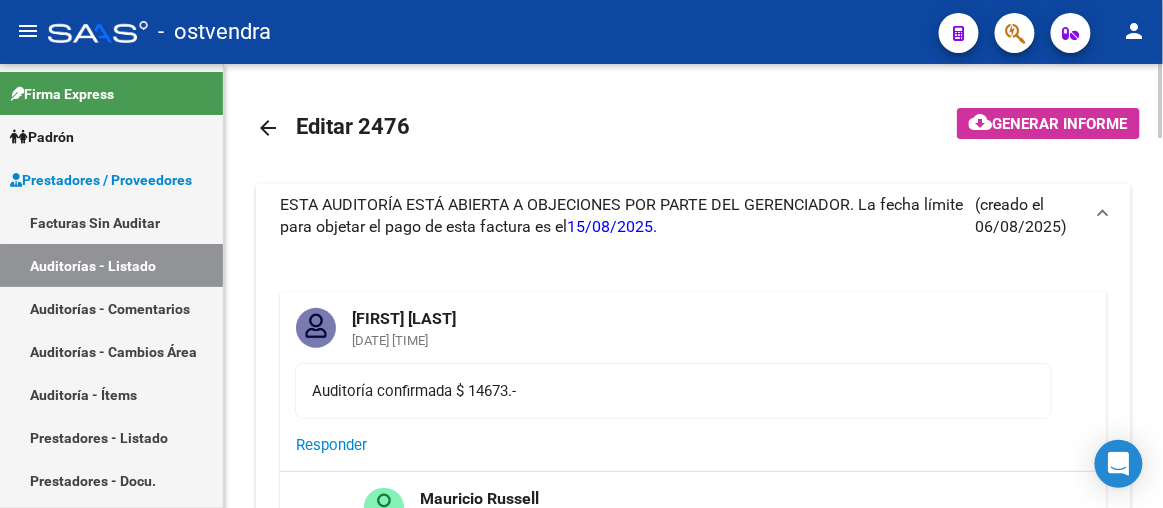 click on "arrow_back Editar 2476    cloud_download  Generar informe  ESTA AUDITORÍA ESTÁ ABIERTA A OBJECIONES POR PARTE DEL GERENCIADOR. La fecha límite para objetar el pago de esta factura es el  15/08/2025.   (creado el 06/08/2025) Daniela Aguirre 16/07/2025 14:51 Auditoría confirmada $ 14673.-  Responder  Mauricio Russell 18/07/2025 08:40 Estado confirmado $ 100.535,00  Responder  Escriba su comentario aquí. Si desea no reconocer algún débito, debe especificar el importe y el concepto. Enviar comentario help  Totales Auditoría Total Comprobantes:  $ 2.295.009,57 Total Items Auditados:  $ 2.295.009,57 Falta Identificar:   $ 0,00 Items Auditados Total Aprobado: $ 2.295.009,57 Total Debitado: $ 0,00 Totales Aprobado - Imputado x Gerenciador Gerenciador Total S71 - SB   $ 2.179.801,57 Información del área  Area * Hospitales de Autogestión Seleccionar area Comentario    Ingresar comentario  save  Guardar Comentario  Comprobantes Asociados a la Auditoría cloud_download  Exportar Comprobantes  ID CAE Id" 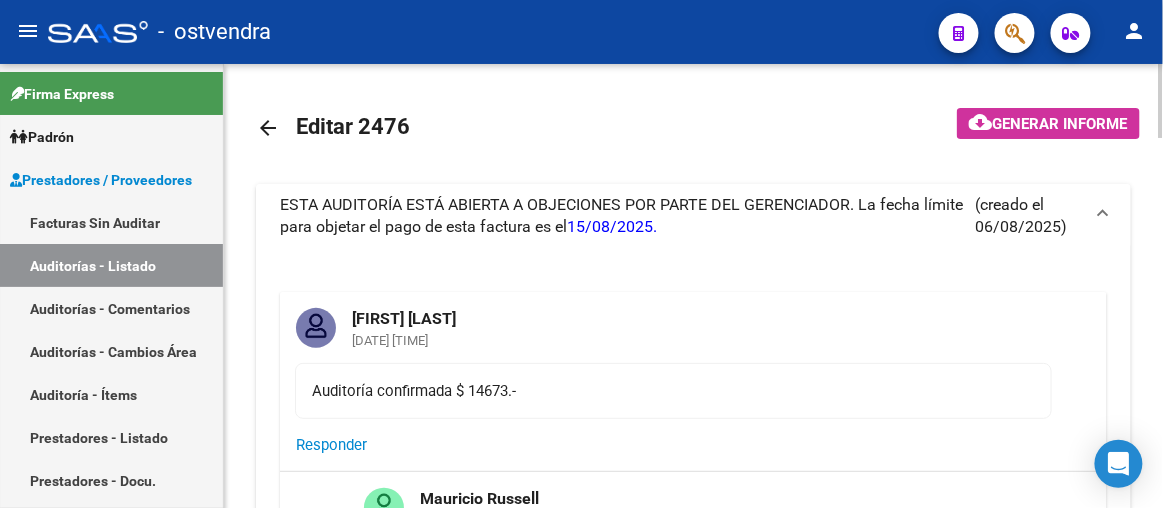 click on "ESTA AUDITORÍA ESTÁ ABIERTA A OBJECIONES POR PARTE DEL GERENCIADOR. La fecha límite para objetar el pago de esta factura es el  15/08/2025." at bounding box center (621, 215) 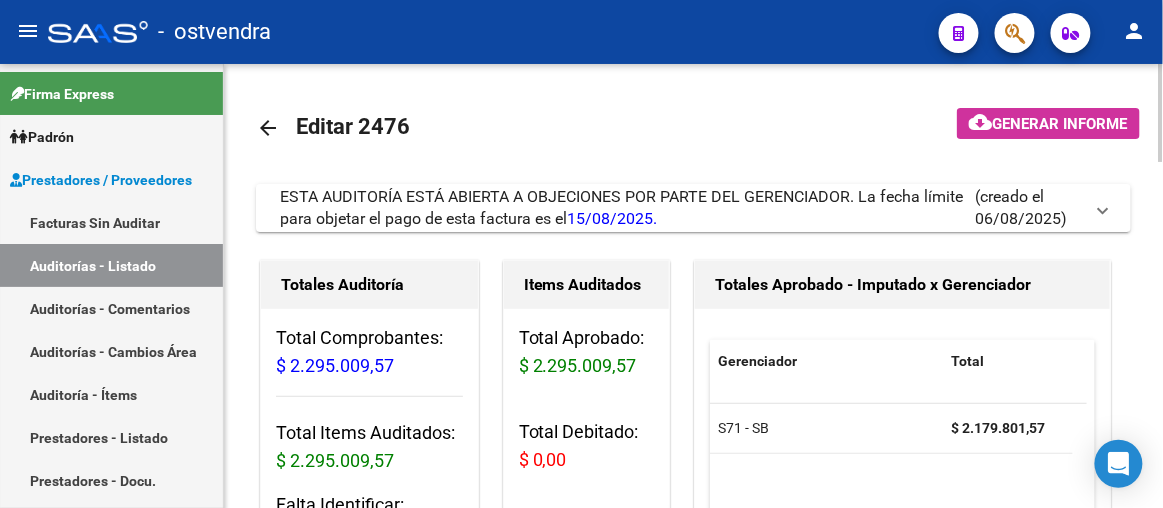 click 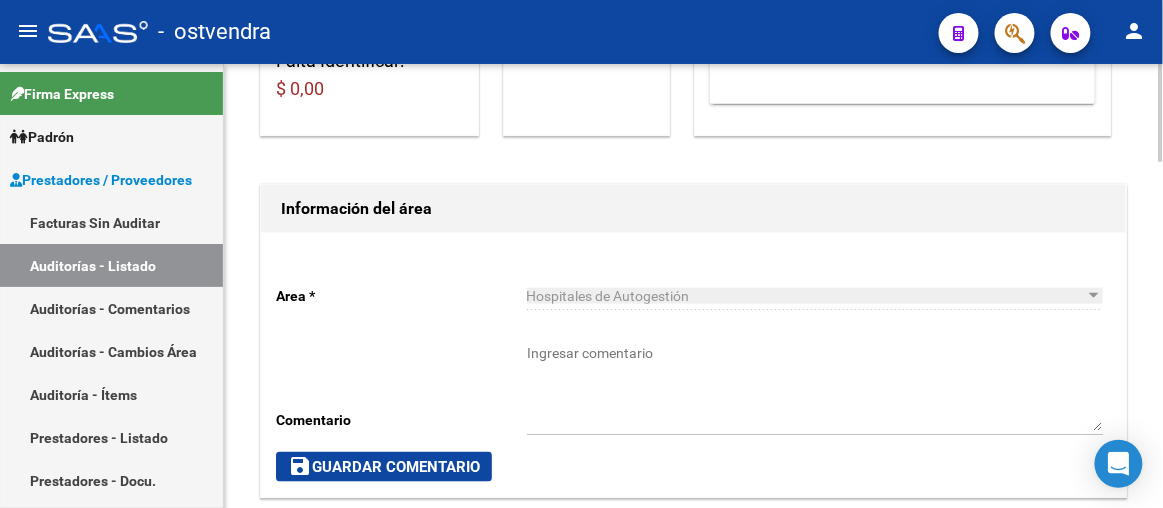 click 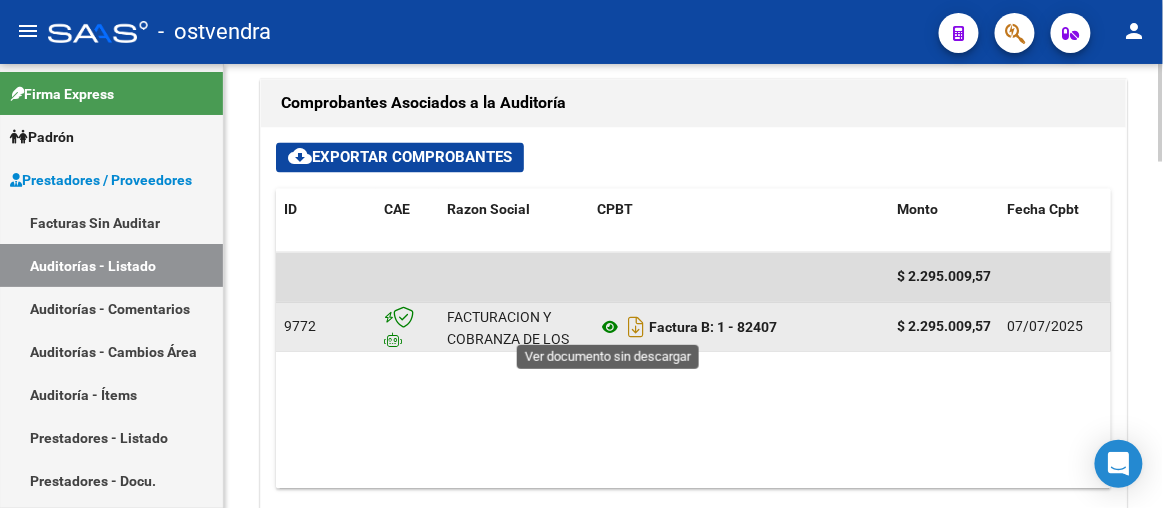 click 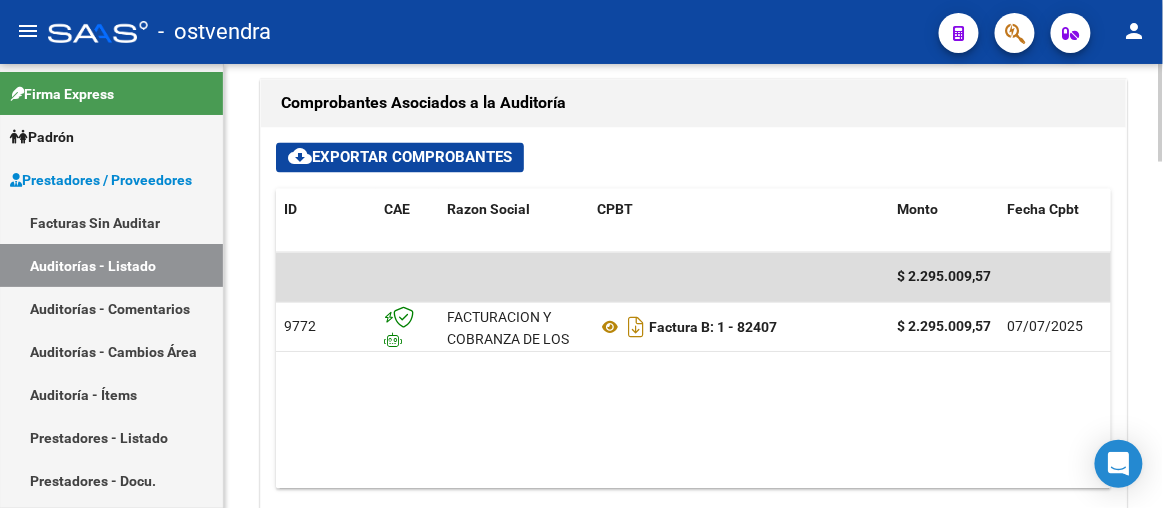 scroll, scrollTop: 0, scrollLeft: 732, axis: horizontal 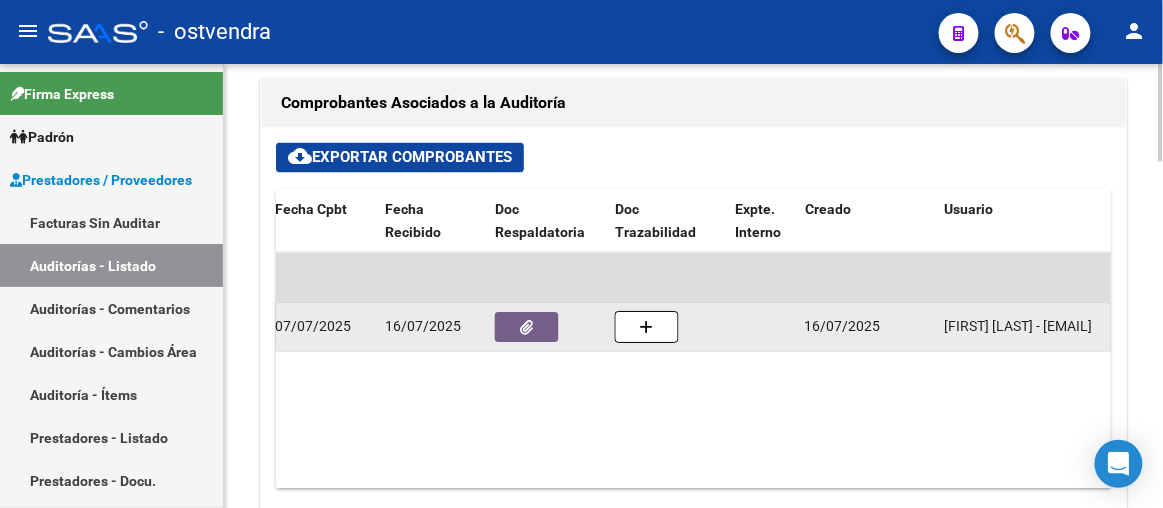 click 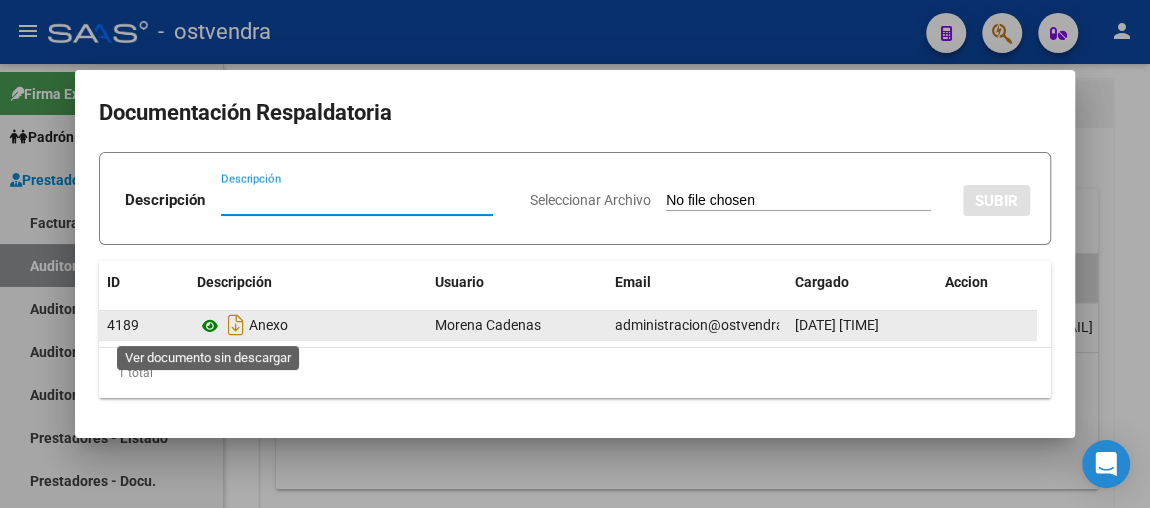 click 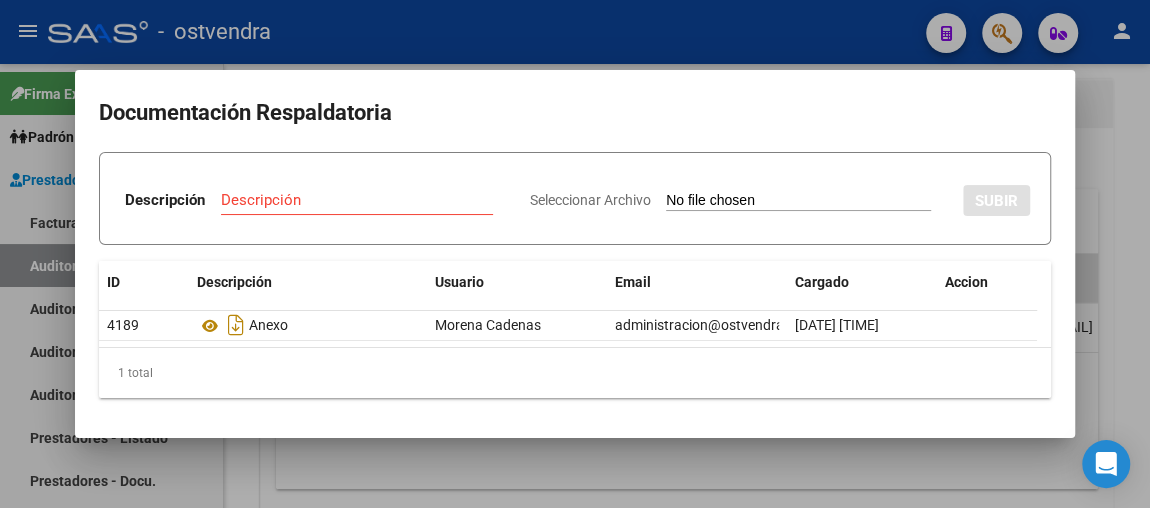 click on "Documentación Respaldatoria Descripción Descripción Seleccionar Archivo SUBIR ID Descripción Usuario Email Cargado Accion 4189  Anexo  Morena Cadenas administracion@ostvendra.org.ar 16/07/2025 13:31  1 total   1" at bounding box center [575, 254] 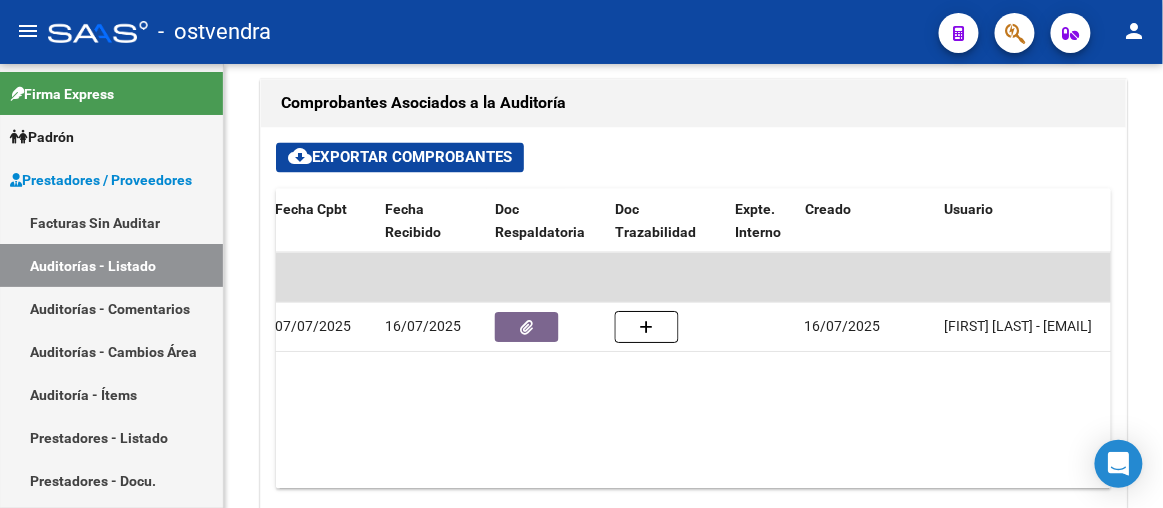 click on "menu -   ostvendra  person" 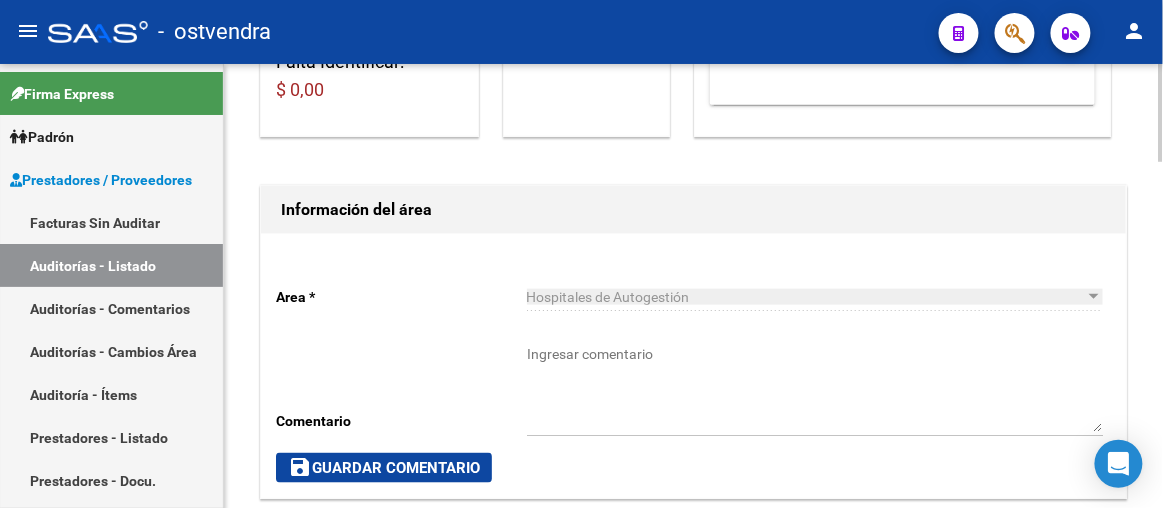 scroll, scrollTop: 0, scrollLeft: 0, axis: both 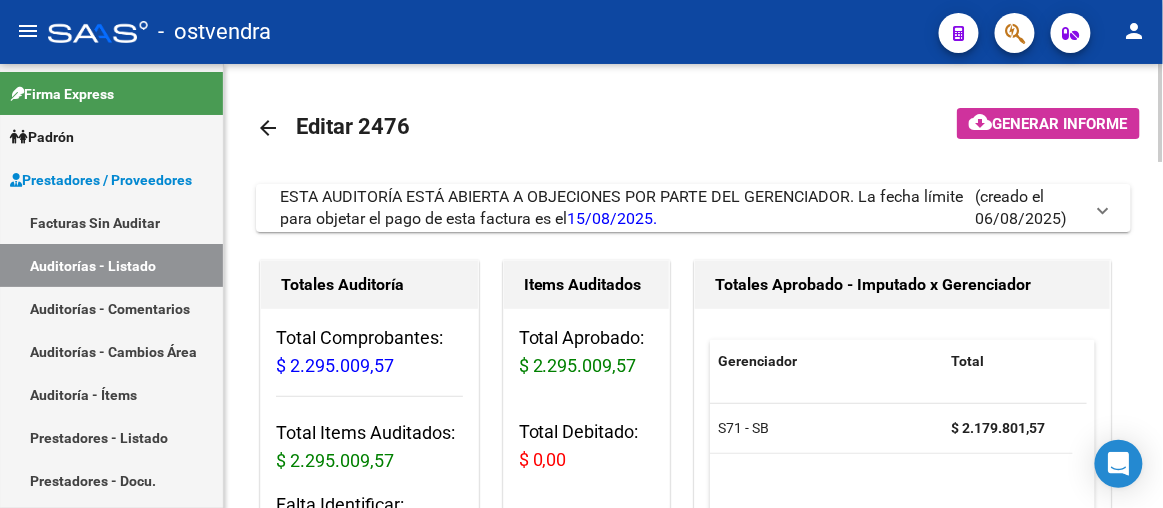click on "arrow_back Editar 2476    cloud_download  Generar informe  ESTA AUDITORÍA ESTÁ ABIERTA A OBJECIONES POR PARTE DEL GERENCIADOR. La fecha límite para objetar el pago de esta factura es el  15/08/2025.   (creado el 06/08/2025) Daniela Aguirre 16/07/2025 14:51 Auditoría confirmada $ 14673.-  Responder  Mauricio Russell 18/07/2025 08:40 Estado confirmado $ 100.535,00  Responder  Escriba su comentario aquí. Si desea no reconocer algún débito, debe especificar el importe y el concepto. Enviar comentario help  Totales Auditoría Total Comprobantes:  $ 2.295.009,57 Total Items Auditados:  $ 2.295.009,57 Falta Identificar:   $ 0,00 Items Auditados Total Aprobado: $ 2.295.009,57 Total Debitado: $ 0,00 Totales Aprobado - Imputado x Gerenciador Gerenciador Total S71 - SB   $ 2.179.801,57 Información del área  Area * Hospitales de Autogestión Seleccionar area Comentario    Ingresar comentario  save  Guardar Comentario  Comprobantes Asociados a la Auditoría cloud_download  Exportar Comprobantes  ID CAE Id" 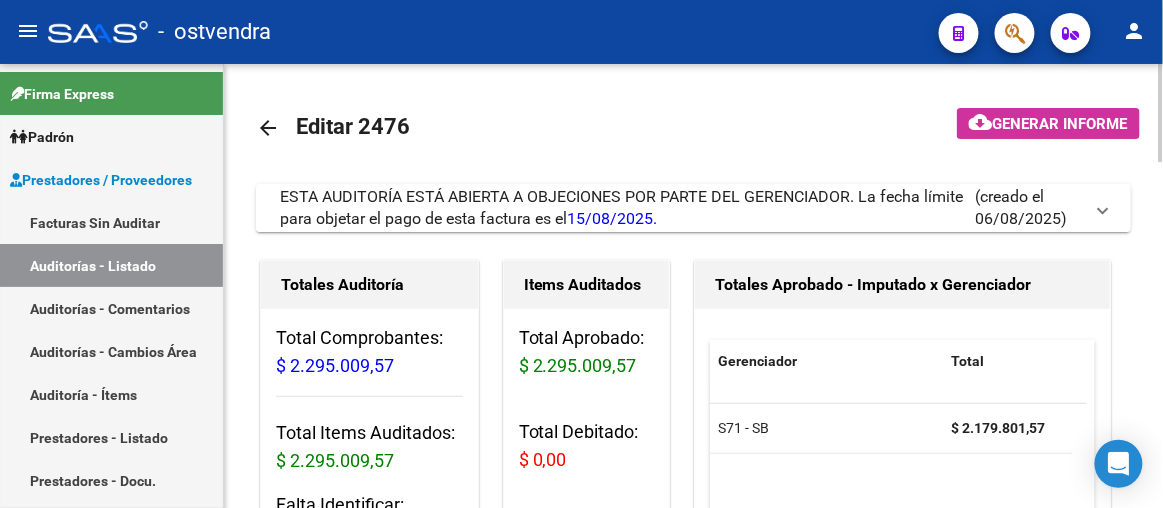 click on "ESTA AUDITORÍA ESTÁ ABIERTA A OBJECIONES POR PARTE DEL GERENCIADOR. La fecha límite para objetar el pago de esta factura es el  15/08/2025." at bounding box center (621, 207) 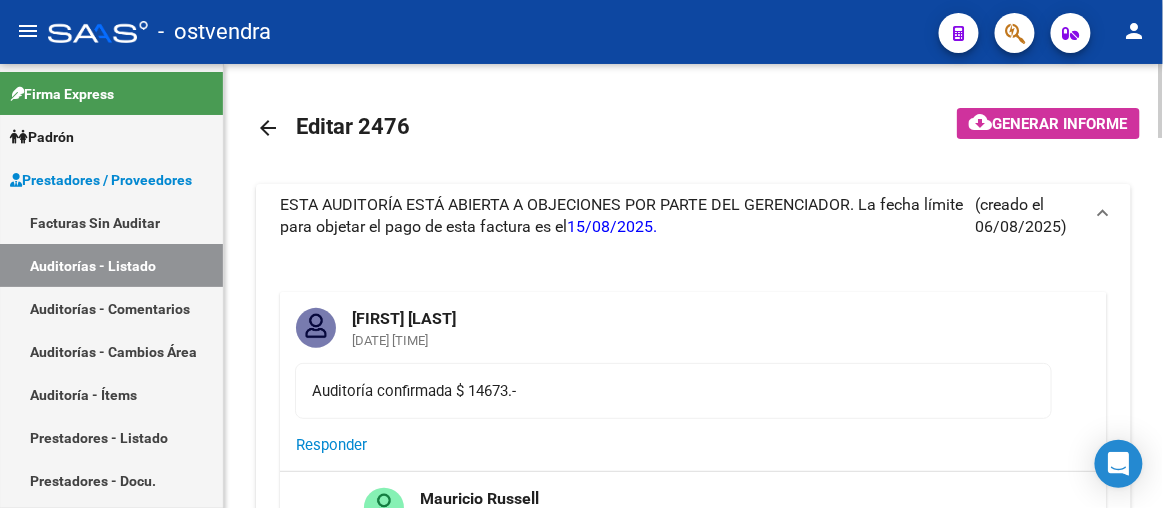 click on "arrow_back Editar 2476    cloud_download  Generar informe  ESTA AUDITORÍA ESTÁ ABIERTA A OBJECIONES POR PARTE DEL GERENCIADOR. La fecha límite para objetar el pago de esta factura es el  15/08/2025.   (creado el 06/08/2025) Daniela Aguirre 16/07/2025 14:51 Auditoría confirmada $ 14673.-  Responder  Mauricio Russell 18/07/2025 08:40 Estado confirmado $ 100.535,00  Responder  Escriba su comentario aquí. Si desea no reconocer algún débito, debe especificar el importe y el concepto. Enviar comentario help  Totales Auditoría Total Comprobantes:  $ 2.295.009,57 Total Items Auditados:  $ 2.295.009,57 Falta Identificar:   $ 0,00 Items Auditados Total Aprobado: $ 2.295.009,57 Total Debitado: $ 0,00 Totales Aprobado - Imputado x Gerenciador Gerenciador Total S71 - SB   $ 2.179.801,57 Información del área  Area * Hospitales de Autogestión Seleccionar area Comentario    Ingresar comentario  save  Guardar Comentario  Comprobantes Asociados a la Auditoría cloud_download  Exportar Comprobantes  ID CAE Id" 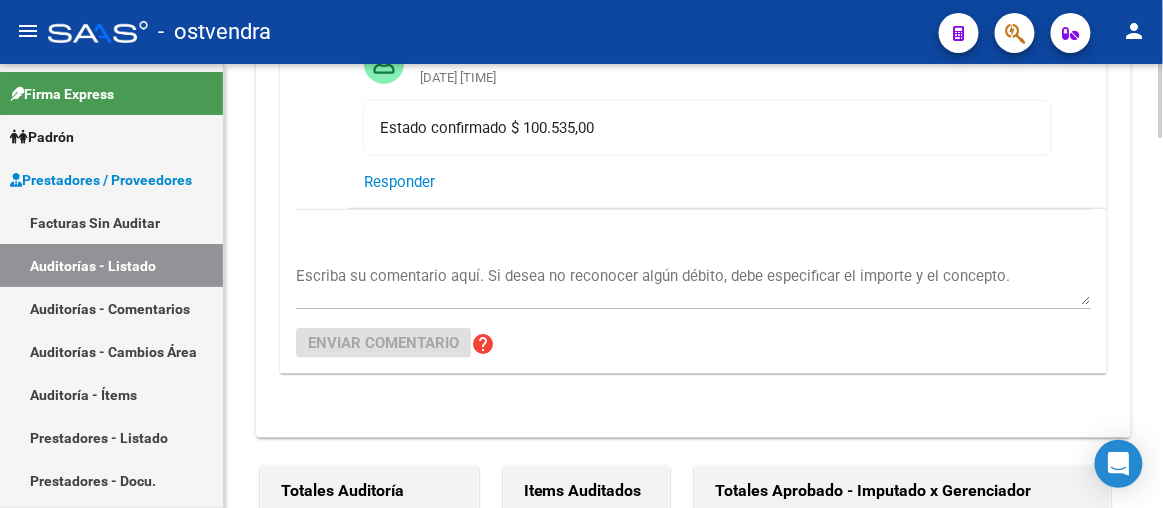 click on "Escriba su comentario aquí. Si desea no reconocer algún débito, debe especificar el importe y el concepto." at bounding box center [693, 285] 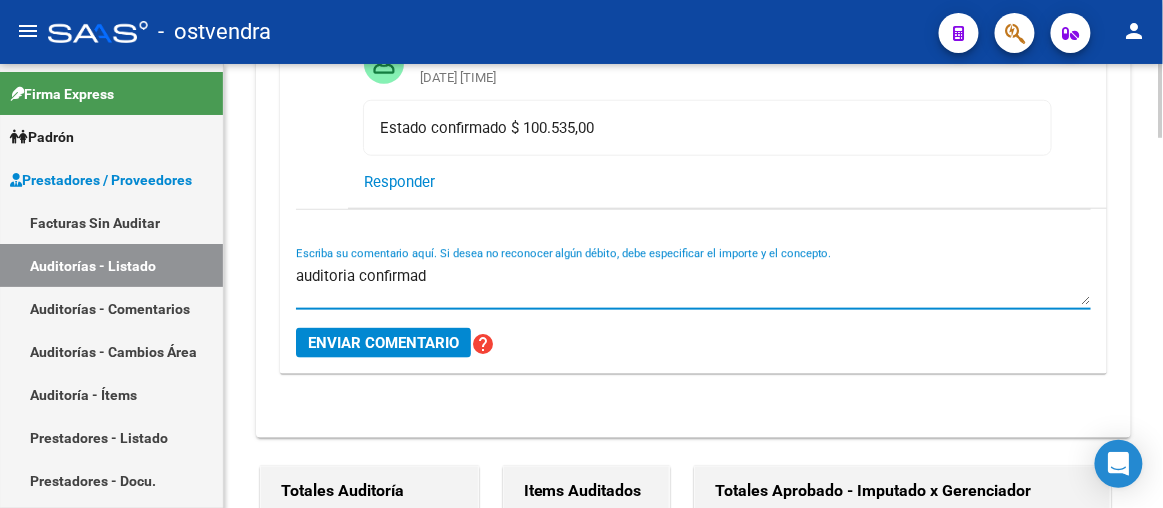 type on "auditoria confirmada" 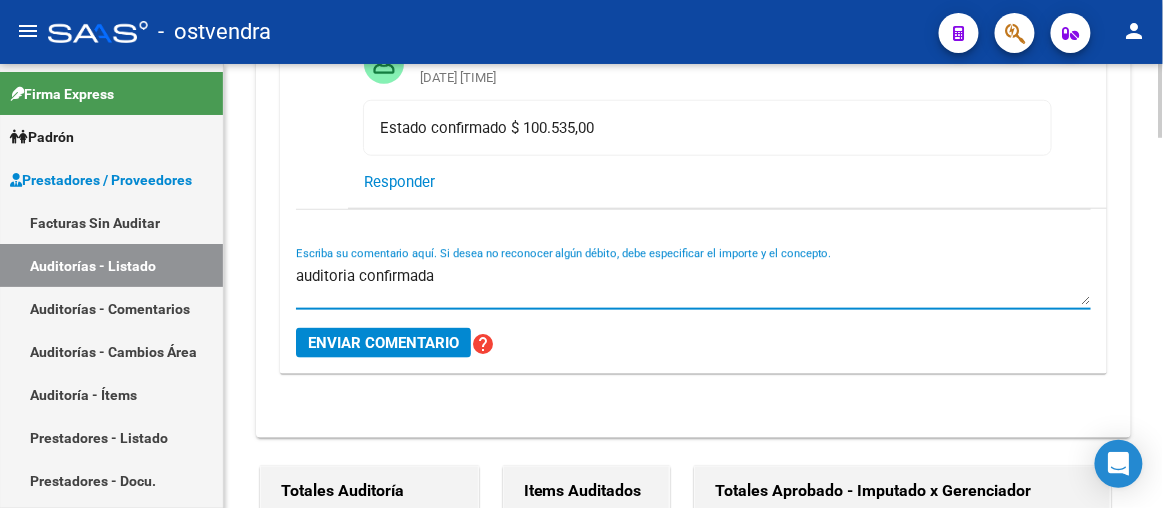 click on "Enviar comentario" at bounding box center (383, 343) 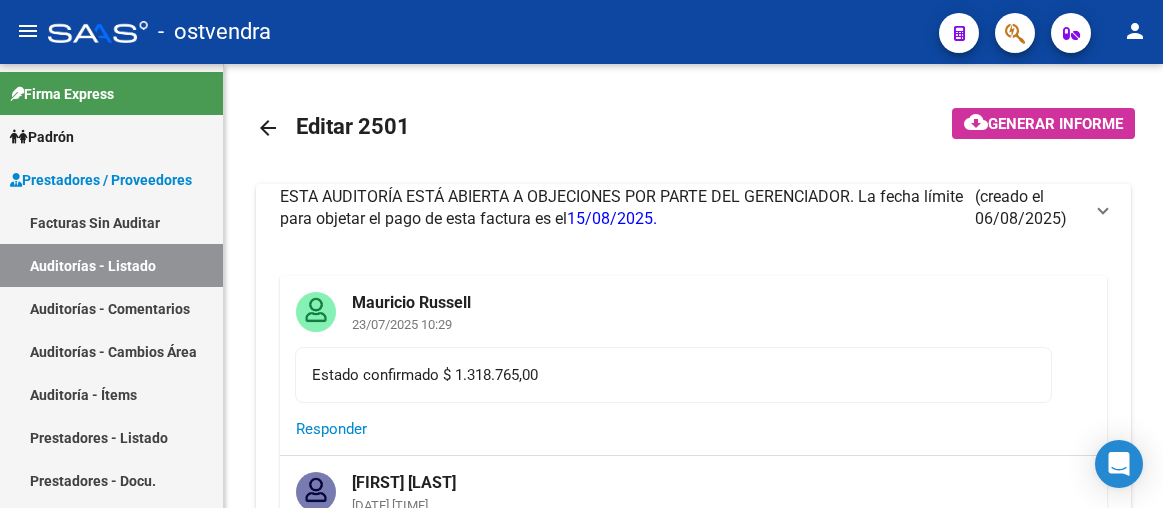 scroll, scrollTop: 0, scrollLeft: 0, axis: both 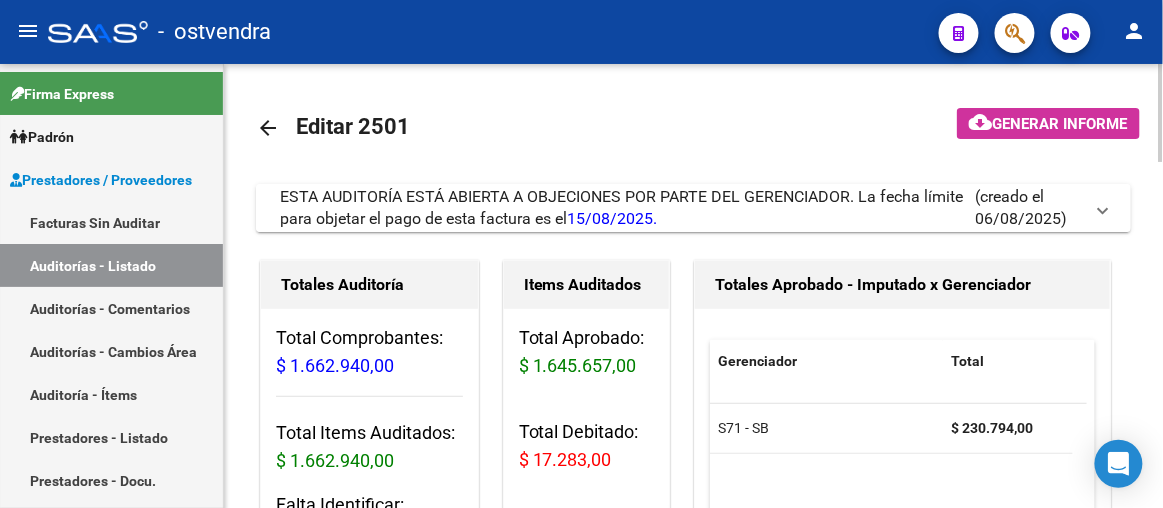 click on "ESTA AUDITORÍA ESTÁ ABIERTA A OBJECIONES POR PARTE DEL GERENCIADOR. La fecha límite para objetar el pago de esta factura es el  [DATE]." at bounding box center [621, 207] 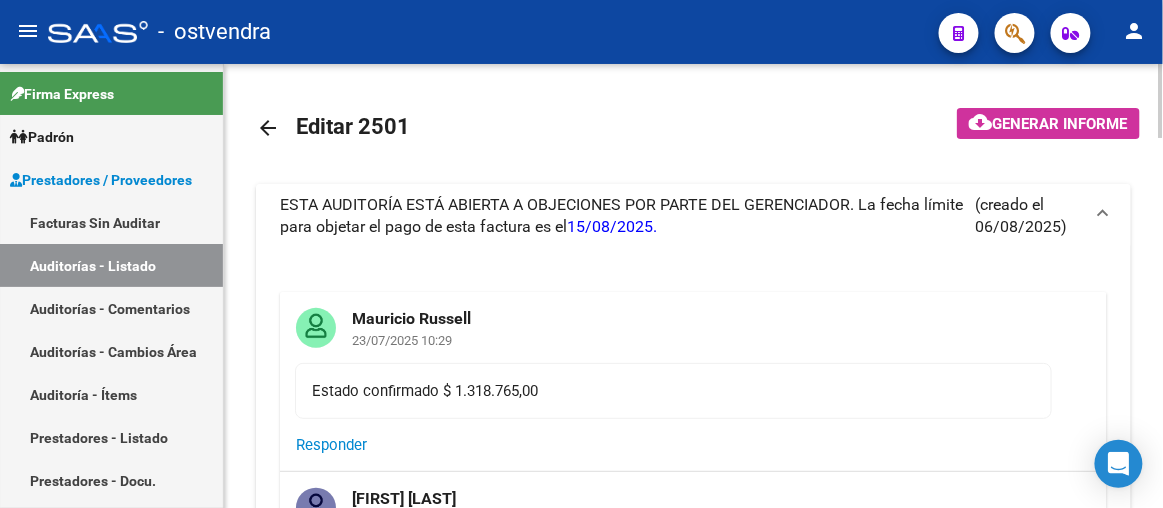 click 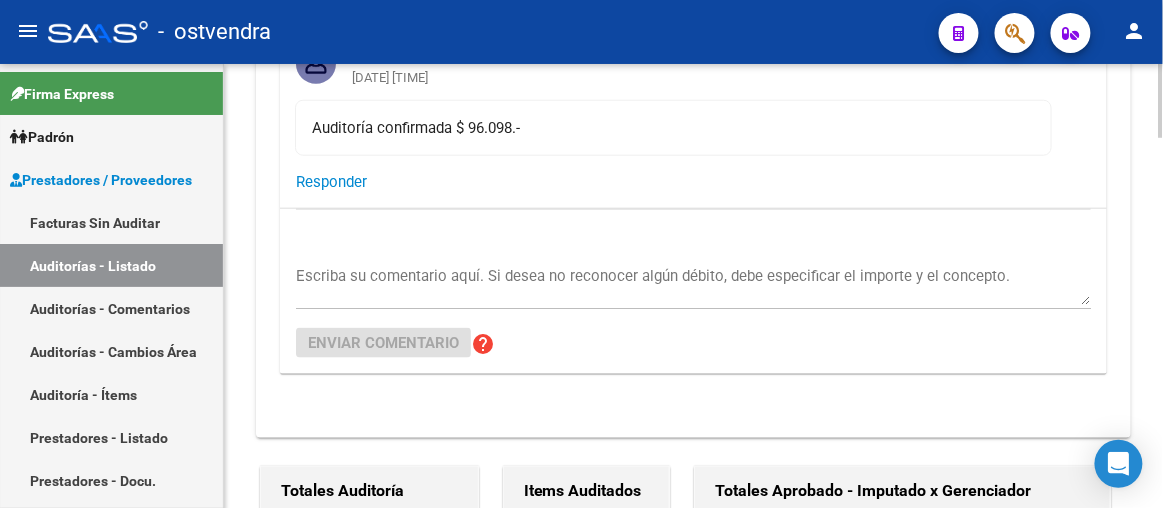 click 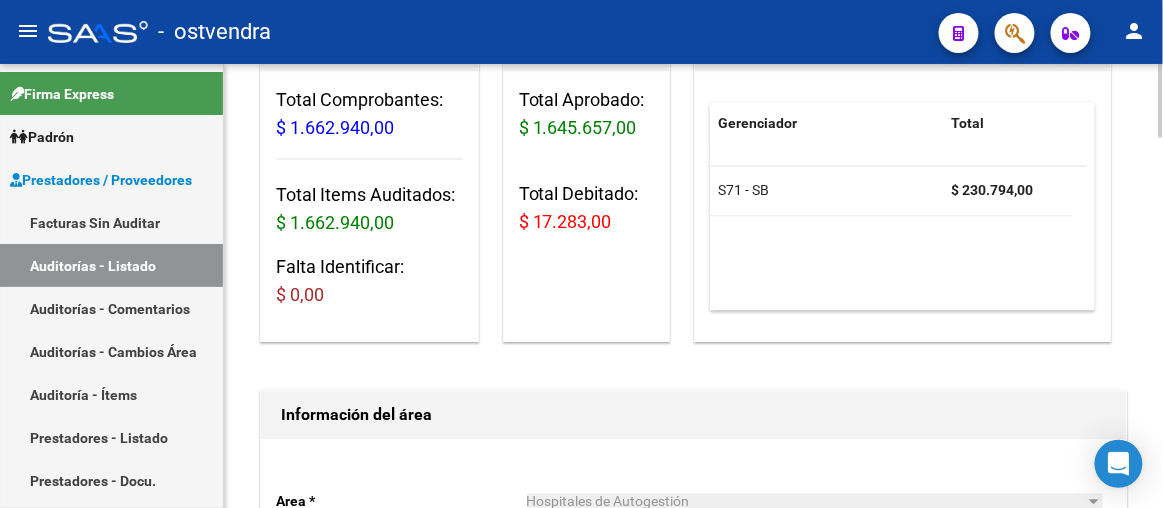click 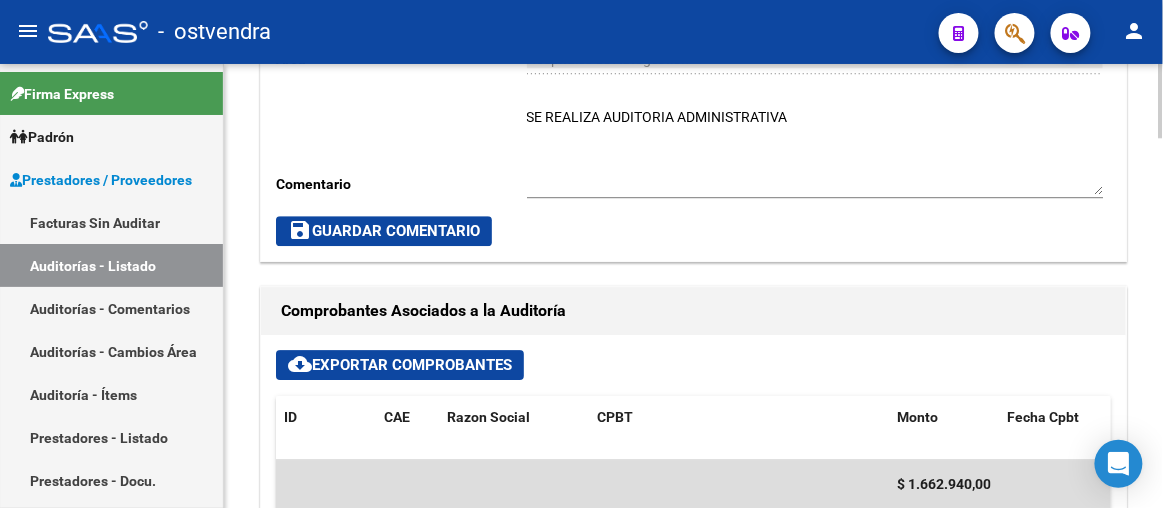 click 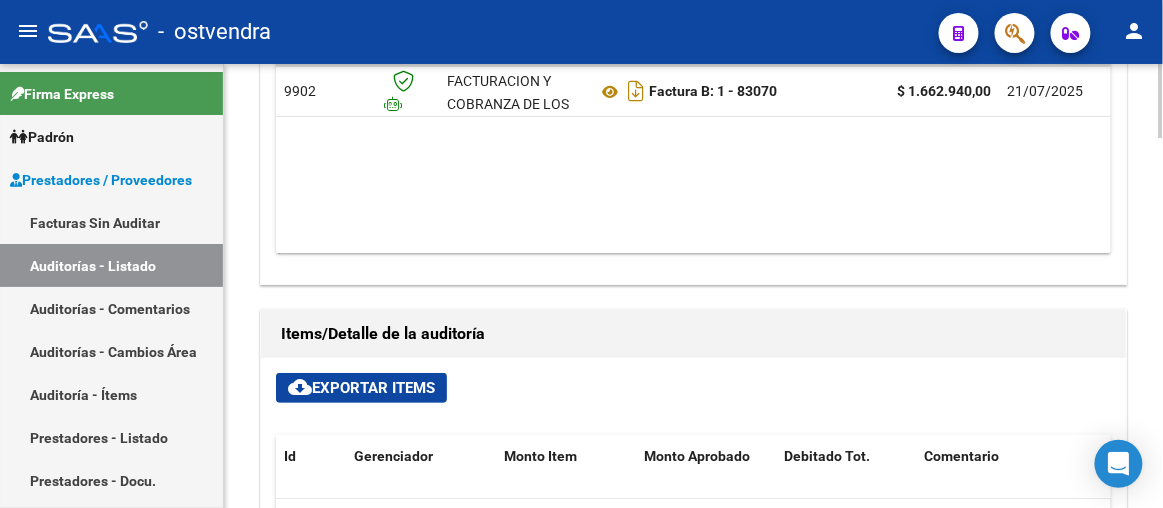 click 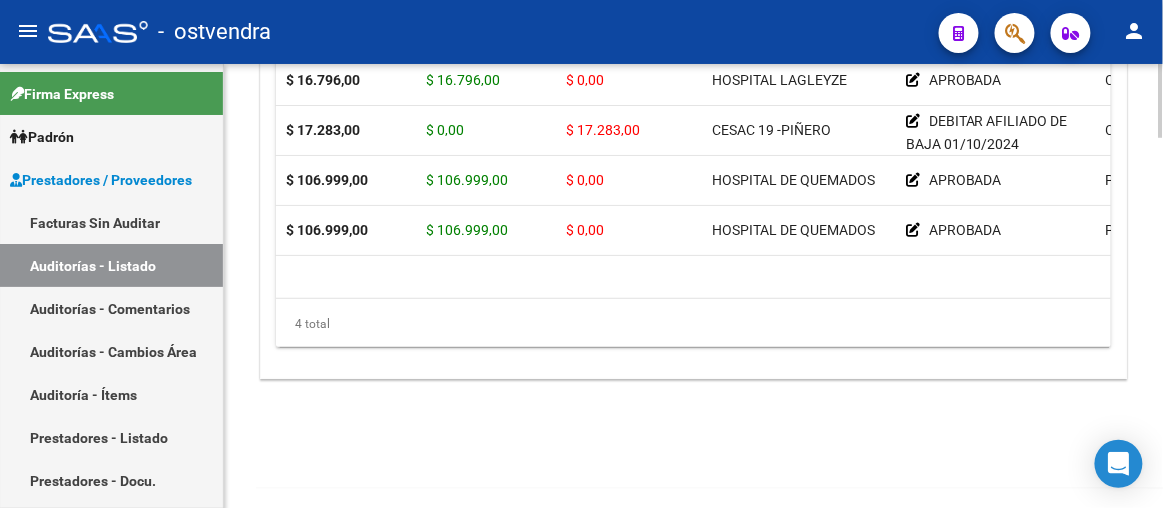 scroll, scrollTop: 0, scrollLeft: 290, axis: horizontal 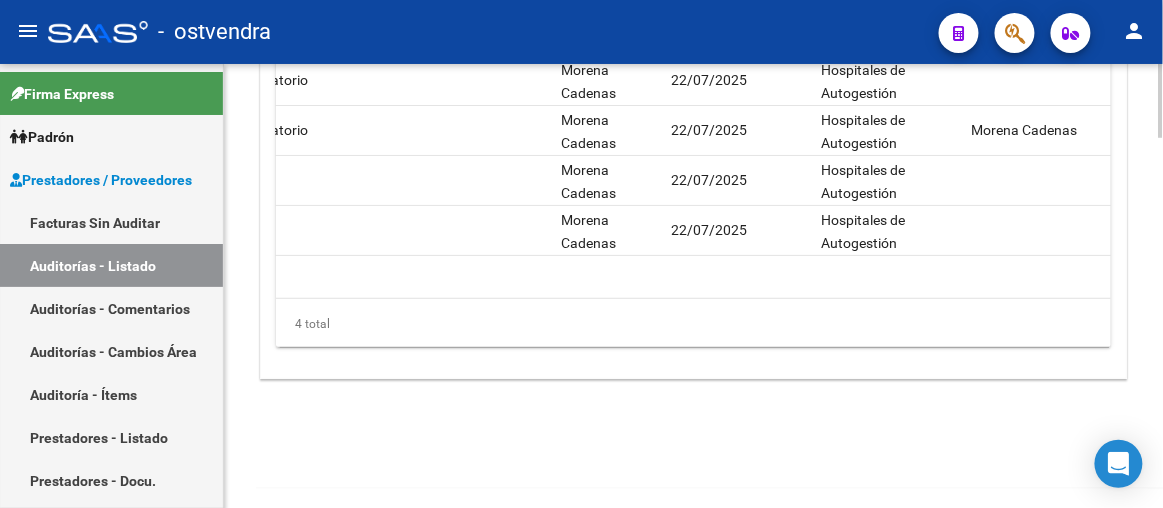 click 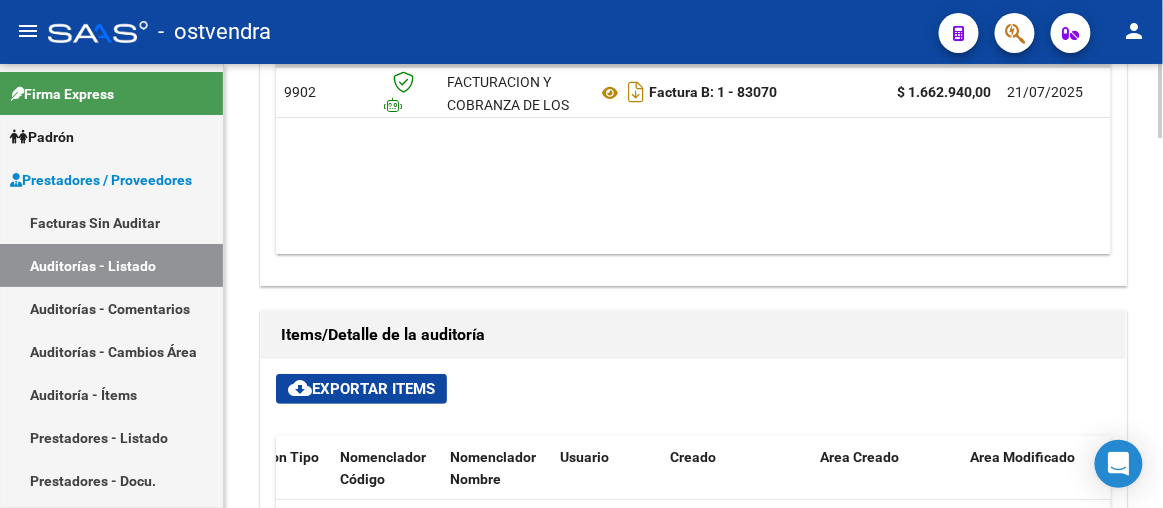 click 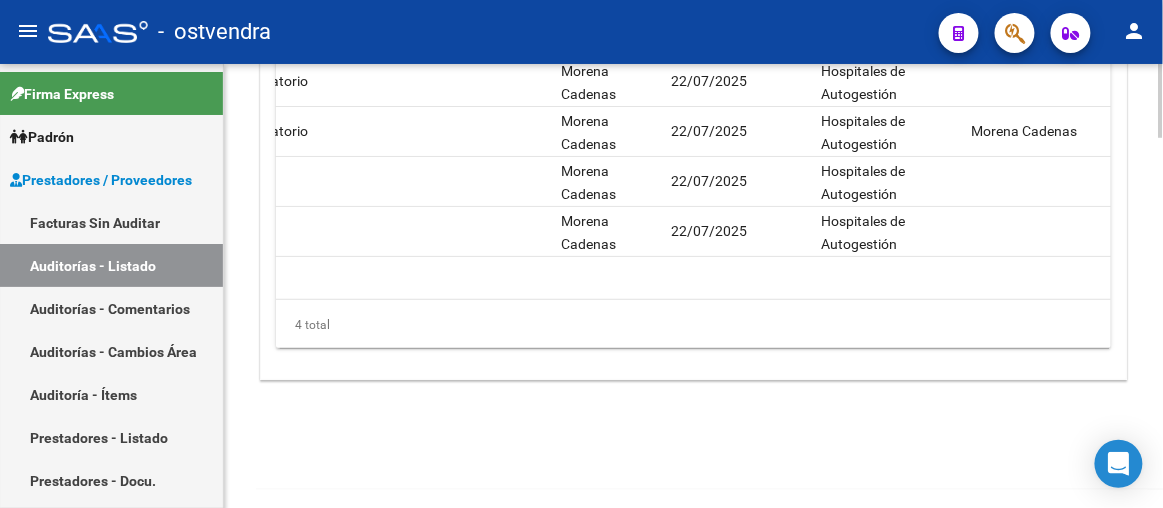 click 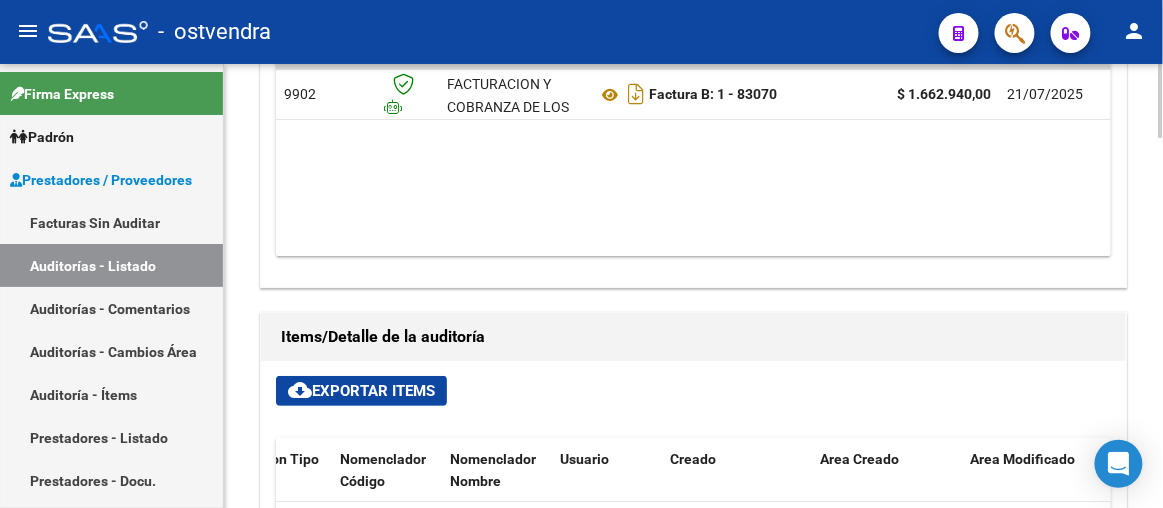click 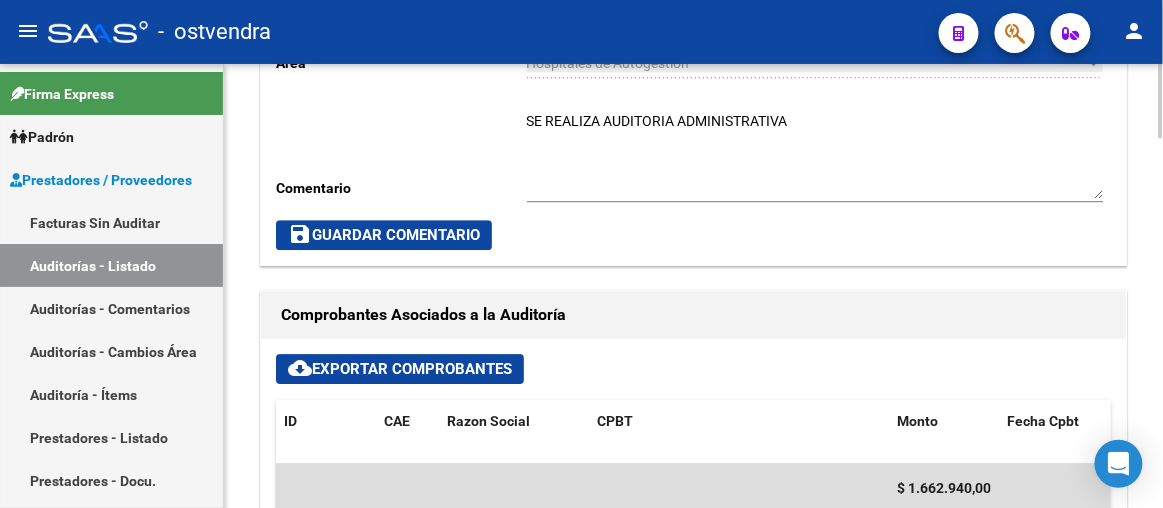 click 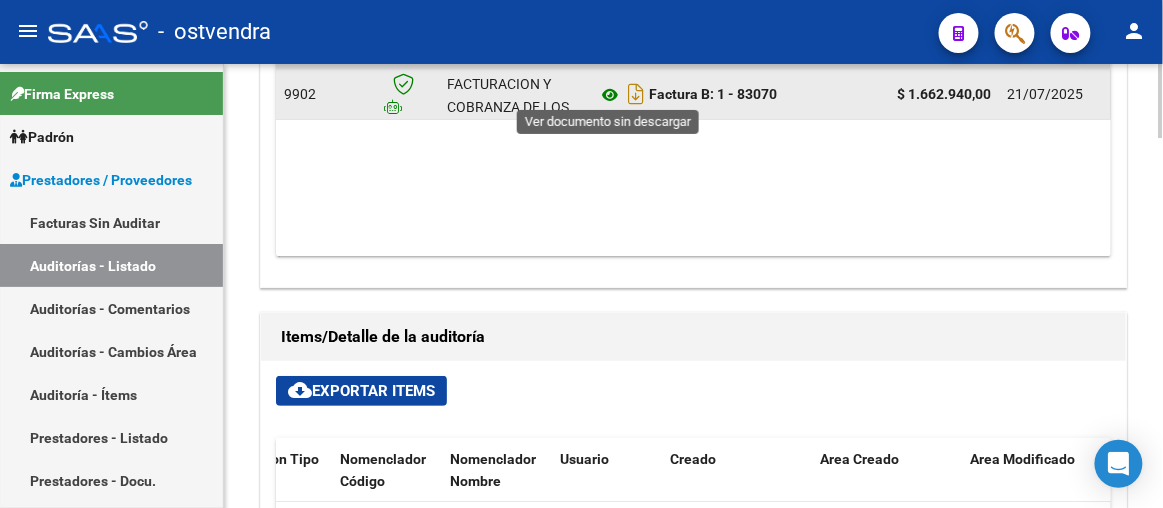 click 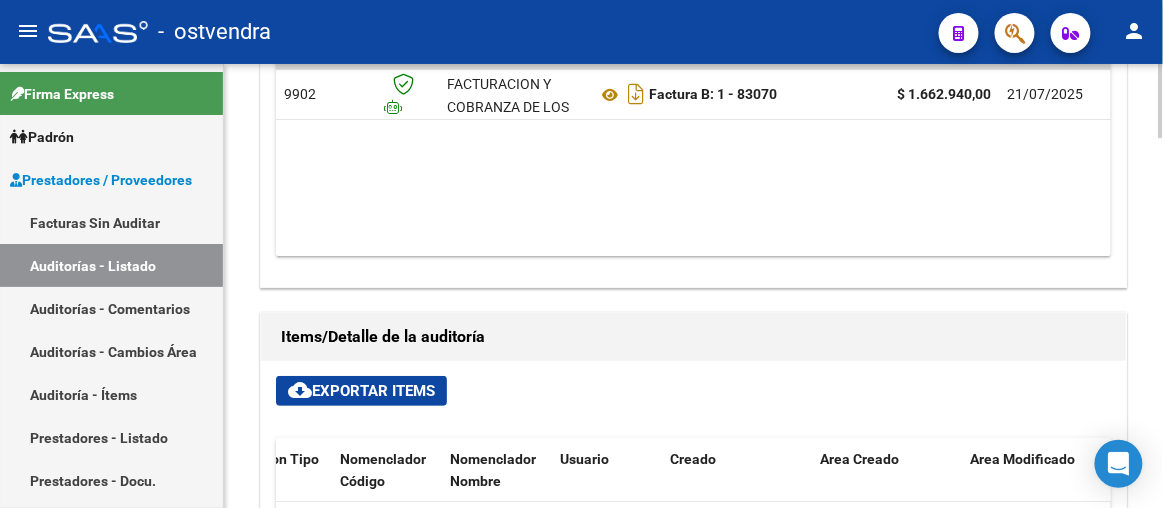 click 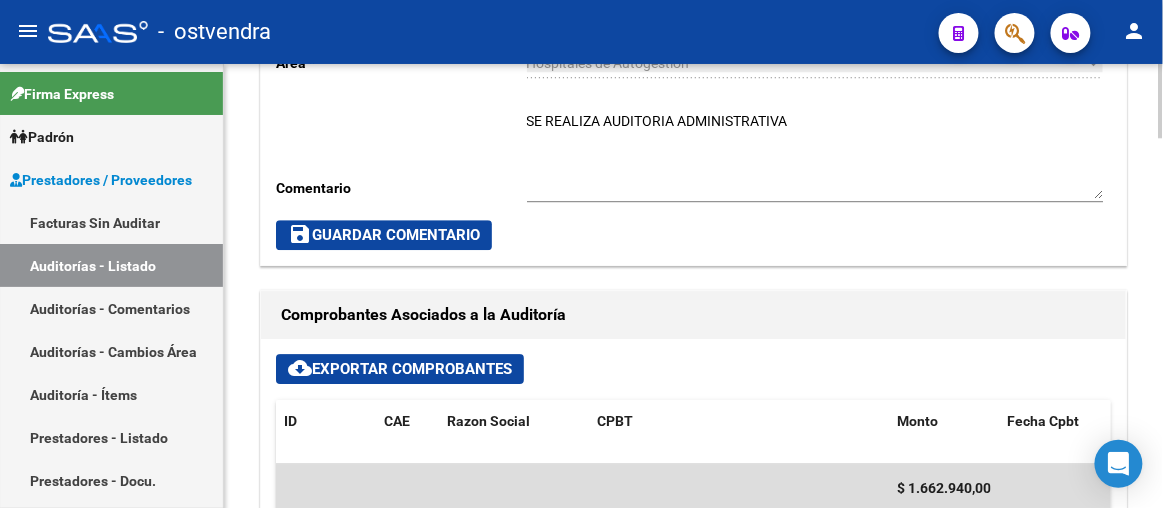 click 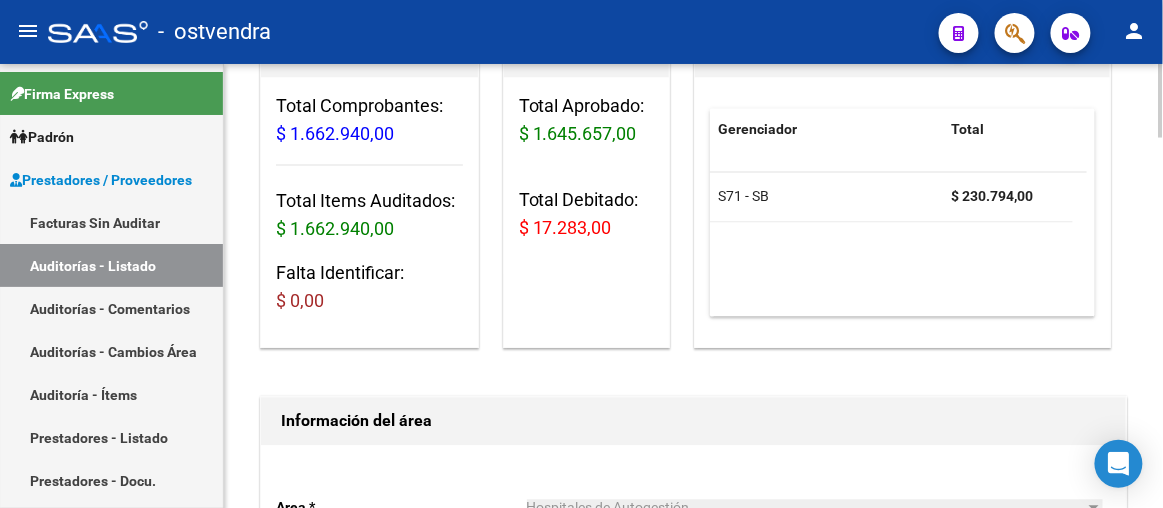 scroll, scrollTop: 436, scrollLeft: 0, axis: vertical 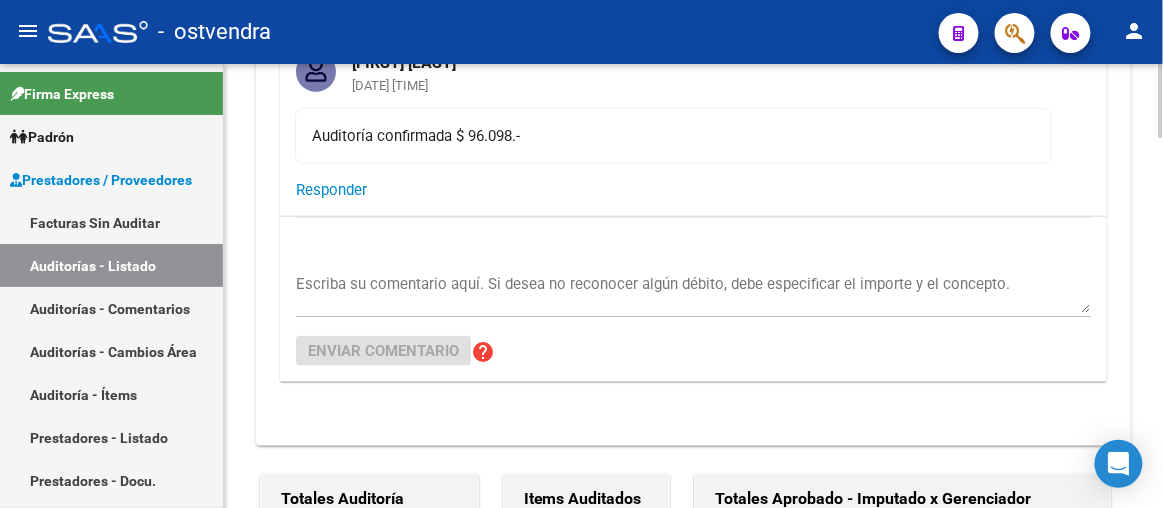 click on "arrow_back Editar 2501    cloud_download  Generar informe  ESTA AUDITORÍA ESTÁ ABIERTA A OBJECIONES POR PARTE DEL GERENCIADOR. La fecha límite para objetar el pago de esta factura es el  15/08/2025.   (creado el 06/08/2025) Mauricio Russell 23/07/2025 10:29 Estado confirmado $ 1.318.765,00  Responder  Daniela Aguirre 07/08/2025 08:27 Auditoría confirmada $ 96.098.-  Responder  Escriba su comentario aquí. Si desea no reconocer algún débito, debe especificar el importe y el concepto. Enviar comentario help  Totales Auditoría Total Comprobantes:  $ 1.662.940,00 Total Items Auditados:  $ 1.662.940,00 Falta Identificar:   $ 0,00 Items Auditados Total Aprobado: $ 1.645.657,00 Total Debitado: $ 17.283,00 Totales Aprobado - Imputado x Gerenciador Gerenciador Total S71 - SB   $ 230.794,00 Información del área  Area * Hospitales de Autogestión Seleccionar area Comentario    SE REALIZA AUDITORIA ADMINISTRATIVA Ingresar comentario  save  Guardar Comentario  Comprobantes Asociados a la Auditoría ID CAE" 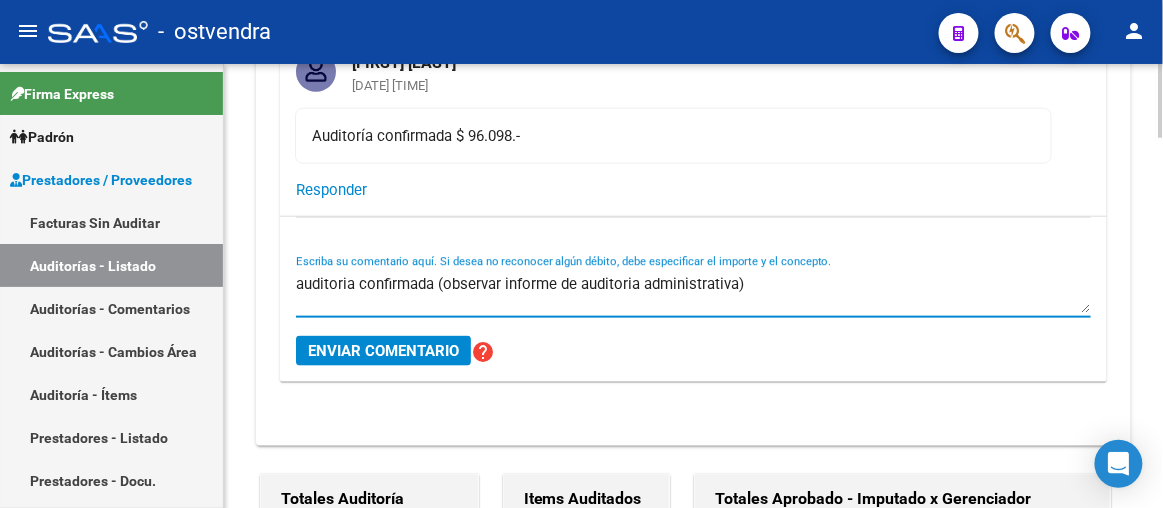 type on "auditoria confirmada (observar informe de auditoria administrativa)." 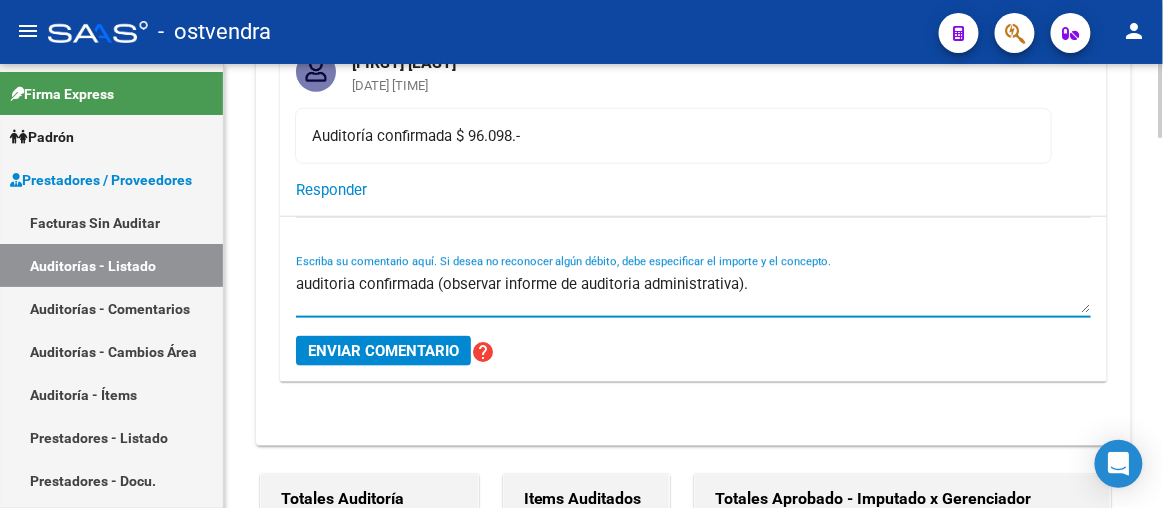 click on "Enviar comentario" at bounding box center (383, 351) 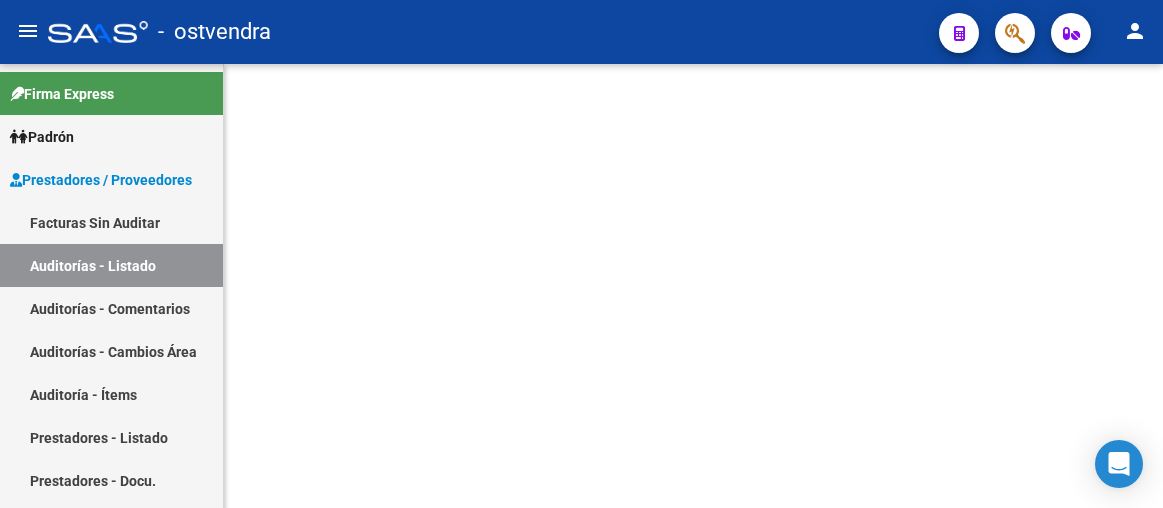 scroll, scrollTop: 0, scrollLeft: 0, axis: both 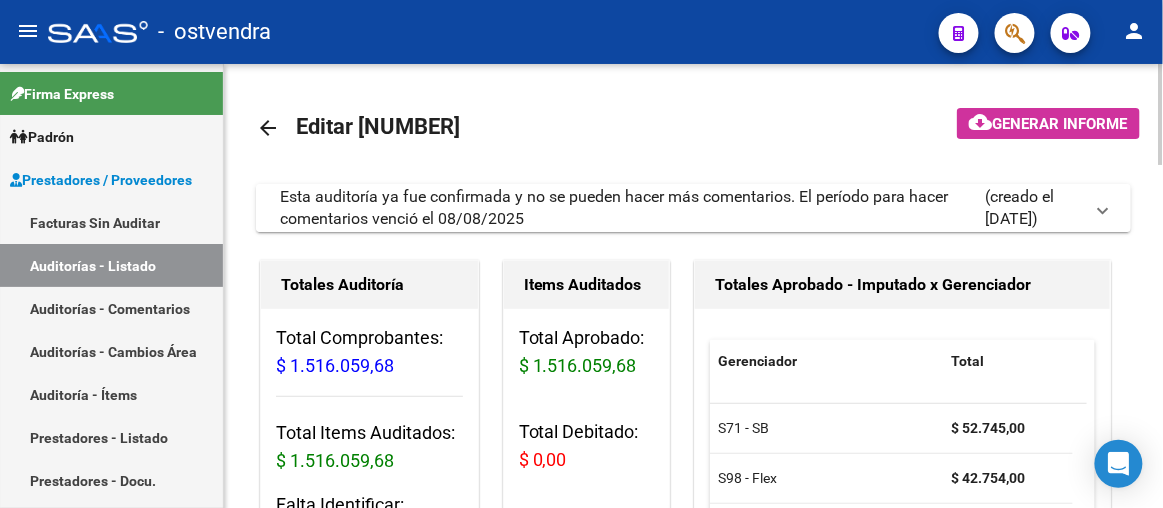 click on "Esta auditoría ya fue confirmada y no se pueden hacer más comentarios. El período para hacer comentarios venció el 08/08/2025" at bounding box center [633, 208] 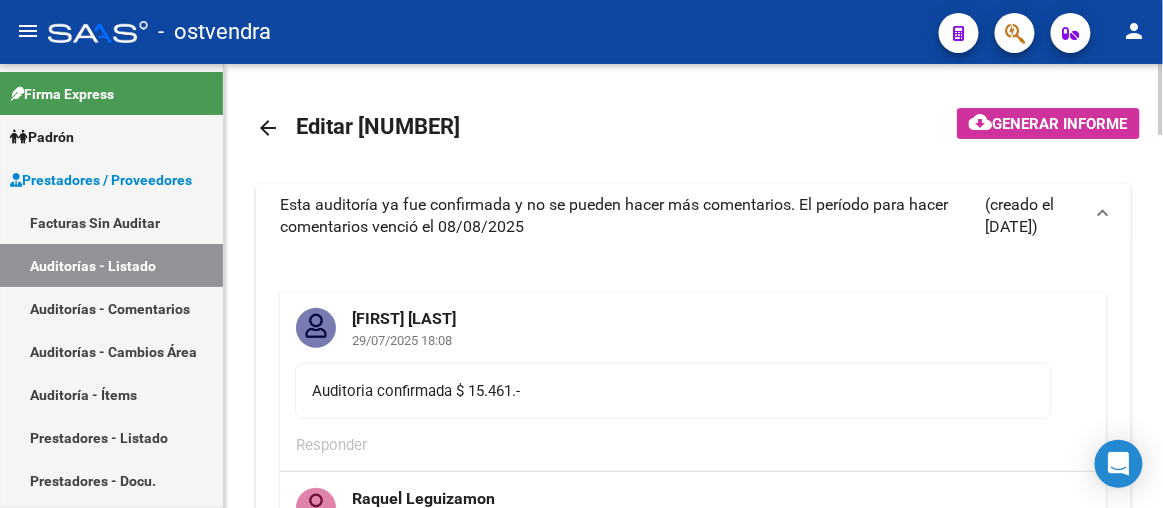 click 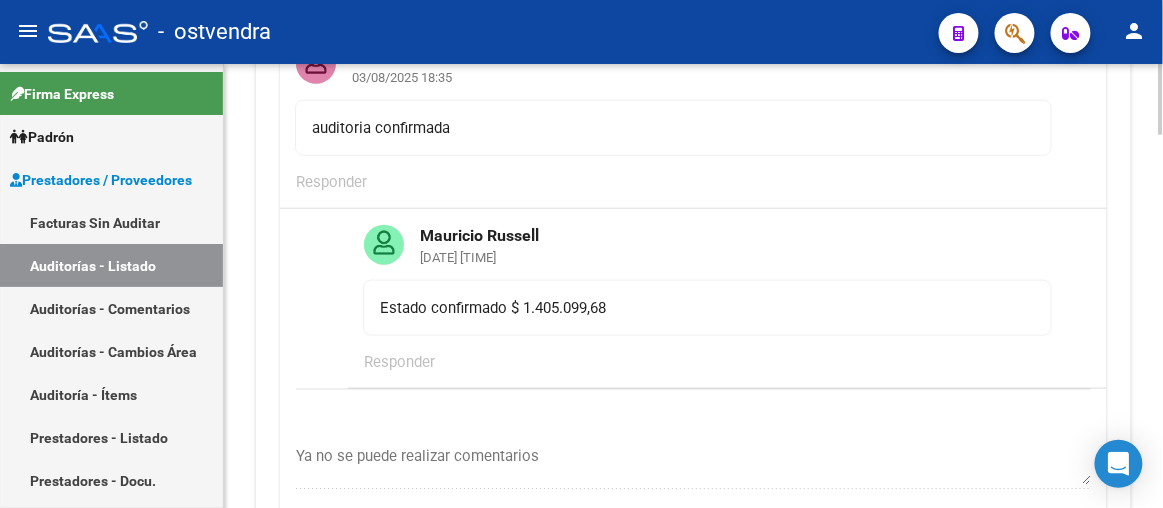 click on "arrow_back Editar 2525    cloud_download  Generar informe  Esta auditoría ya fue confirmada y no se pueden hacer más comentarios. El período para hacer comentarios venció el 08/08/2025    (creado el 29/07/2025) Daniela Aguirre 29/07/2025 18:08 Auditoria confirmada $ 15.461.-  Responder  Raquel Leguizamon 03/08/2025 18:35 auditoria confirmada  Responder  Mauricio Russell 06/08/2025 13:43 Estado confirmado $ 1.405.099,68  Responder  Ya no se puede realizar comentarios Enviar comentario Totales Auditoría Total Comprobantes:  $ 1.516.059,68 Total Items Auditados:  $ 1.516.059,68 Falta Identificar:   $ 0,00 Items Auditados Total Aprobado: $ 1.516.059,68 Total Debitado: $ 0,00 Totales Aprobado - Imputado x Gerenciador Gerenciador Total S71 - SB   $ 52.745,00 S98 - Flex  $ 42.754,00 Información del área  Area * Hospitales de Autogestión Seleccionar area Periodo Imputado    Ingresar el Periodo  COMENTARIO :  Comprobantes Asociados a la Auditoría cloud_download  Exportar Comprobantes  ID CAE CPBT Id" 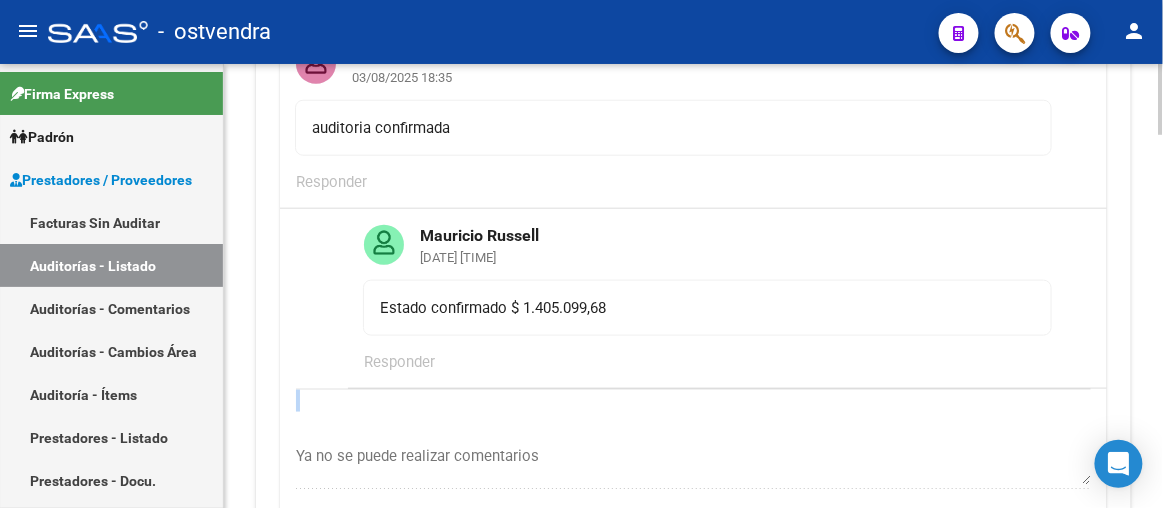 click on "arrow_back Editar 2525    cloud_download  Generar informe  Esta auditoría ya fue confirmada y no se pueden hacer más comentarios. El período para hacer comentarios venció el 08/08/2025    (creado el 29/07/2025) Daniela Aguirre 29/07/2025 18:08 Auditoria confirmada $ 15.461.-  Responder  Raquel Leguizamon 03/08/2025 18:35 auditoria confirmada  Responder  Mauricio Russell 06/08/2025 13:43 Estado confirmado $ 1.405.099,68  Responder  Ya no se puede realizar comentarios Enviar comentario Totales Auditoría Total Comprobantes:  $ 1.516.059,68 Total Items Auditados:  $ 1.516.059,68 Falta Identificar:   $ 0,00 Items Auditados Total Aprobado: $ 1.516.059,68 Total Debitado: $ 0,00 Totales Aprobado - Imputado x Gerenciador Gerenciador Total S71 - SB   $ 52.745,00 S98 - Flex  $ 42.754,00 Información del área  Area * Hospitales de Autogestión Seleccionar area Periodo Imputado    Ingresar el Periodo  COMENTARIO :  Comprobantes Asociados a la Auditoría cloud_download  Exportar Comprobantes  ID CAE CPBT Id" 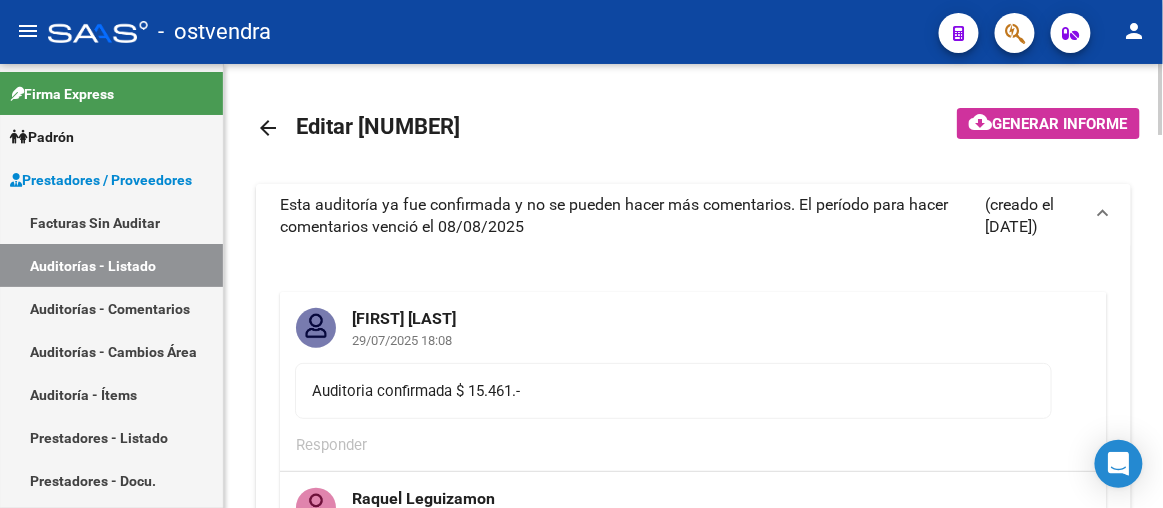 click on "Esta auditoría ya fue confirmada y no se pueden hacer más comentarios. El período para hacer comentarios venció el 08/08/2025" at bounding box center (633, 216) 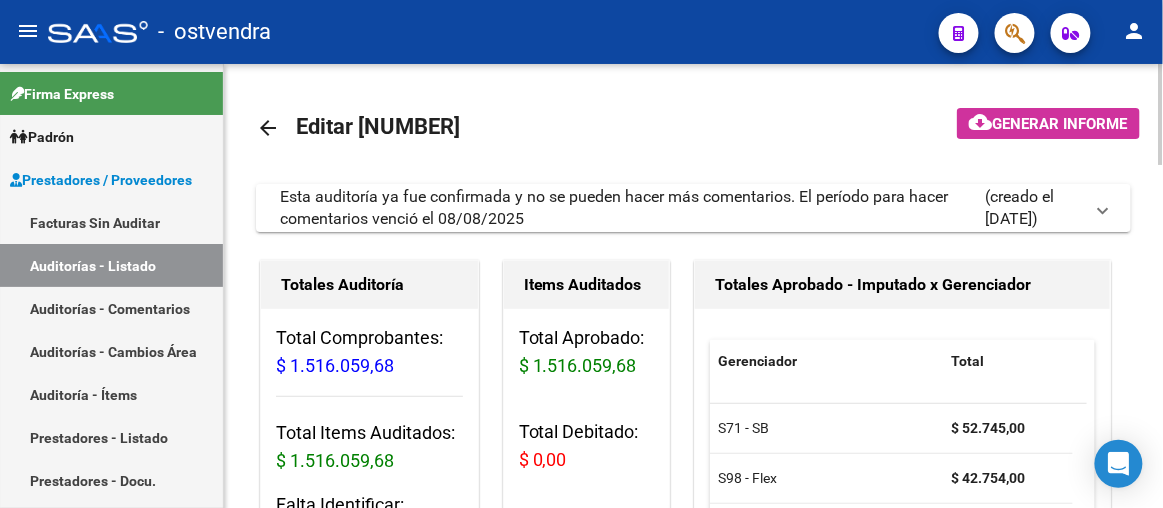 click 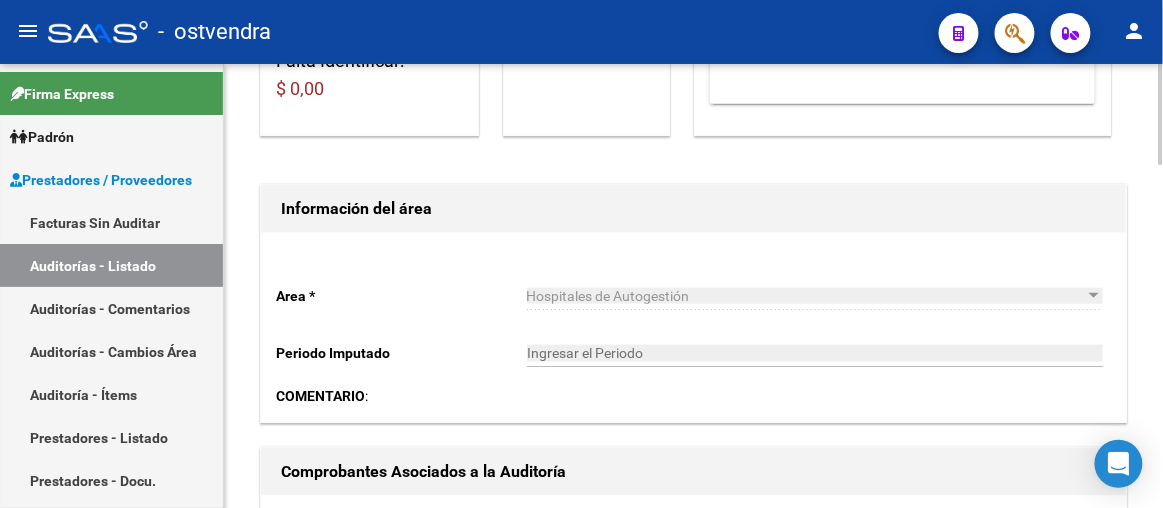 click 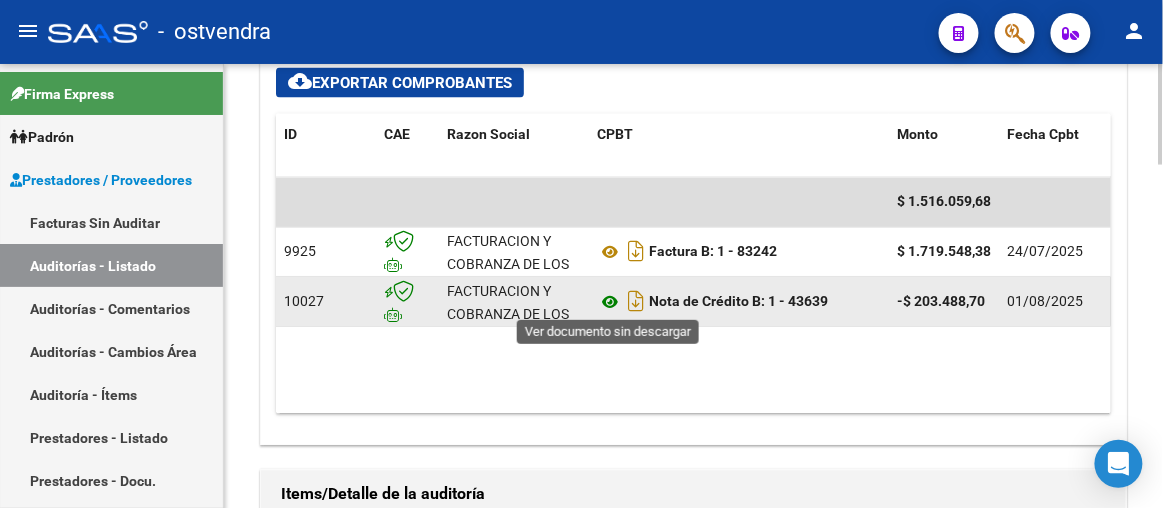 click 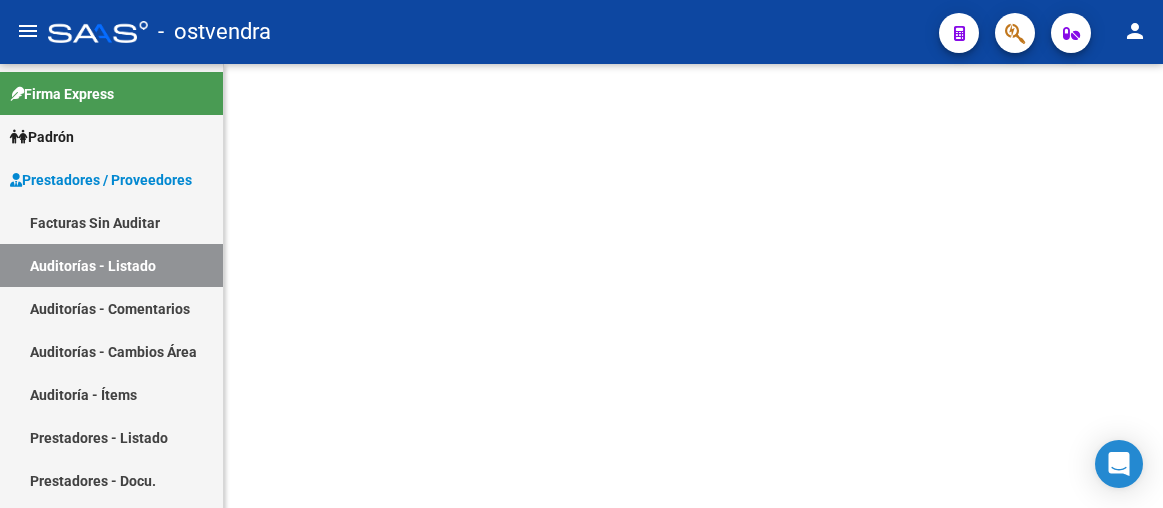 scroll, scrollTop: 0, scrollLeft: 0, axis: both 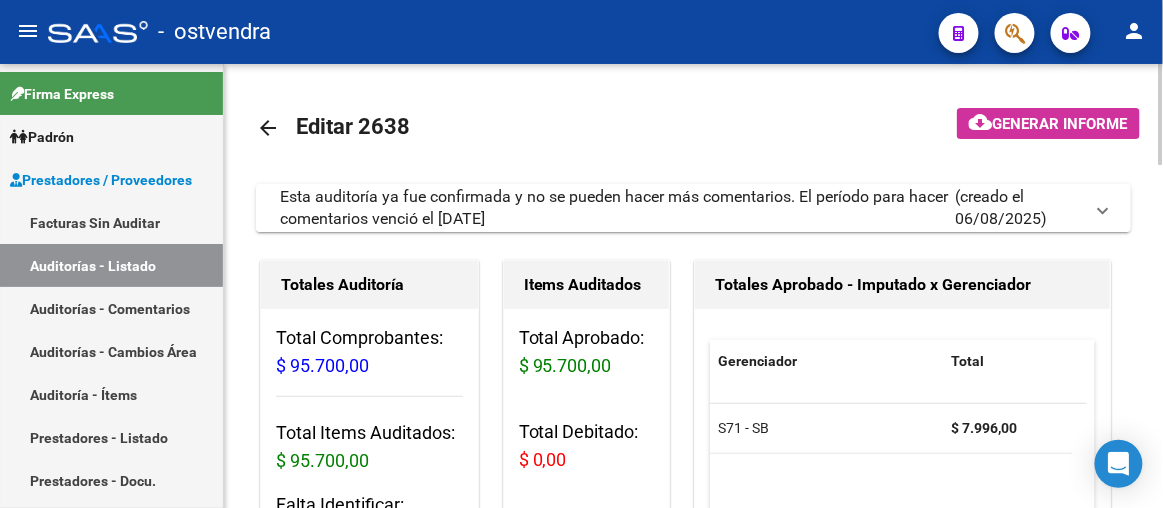click on "Esta auditoría ya fue confirmada y no se pueden hacer más comentarios. El período para hacer comentarios venció el [DATE]" at bounding box center (618, 208) 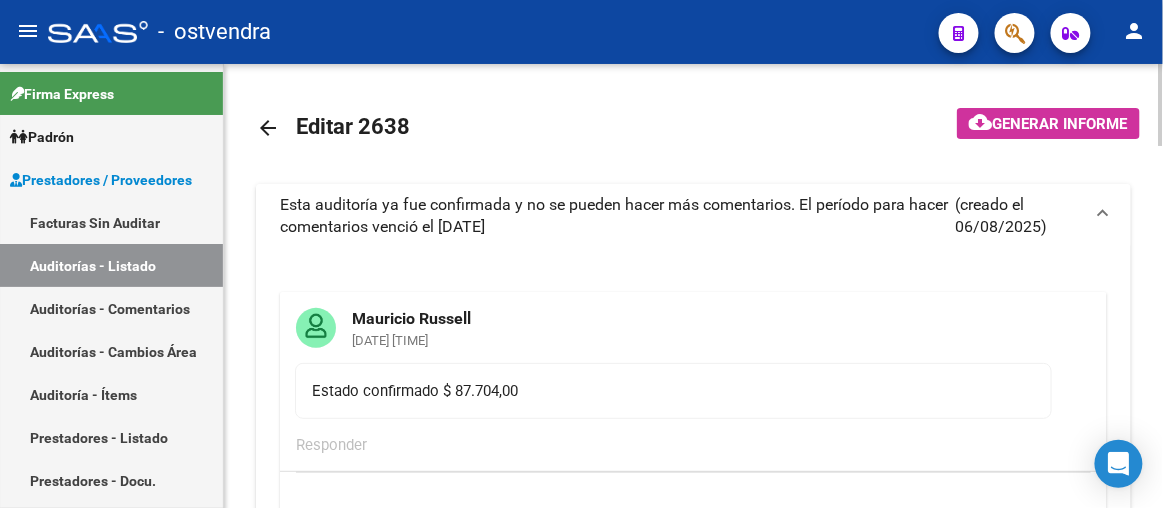 click 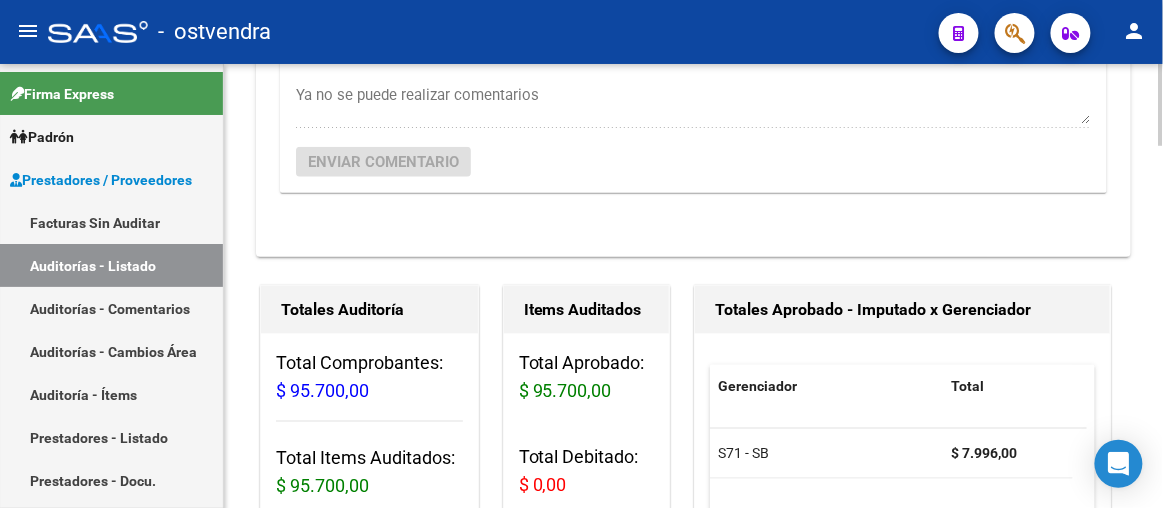 click 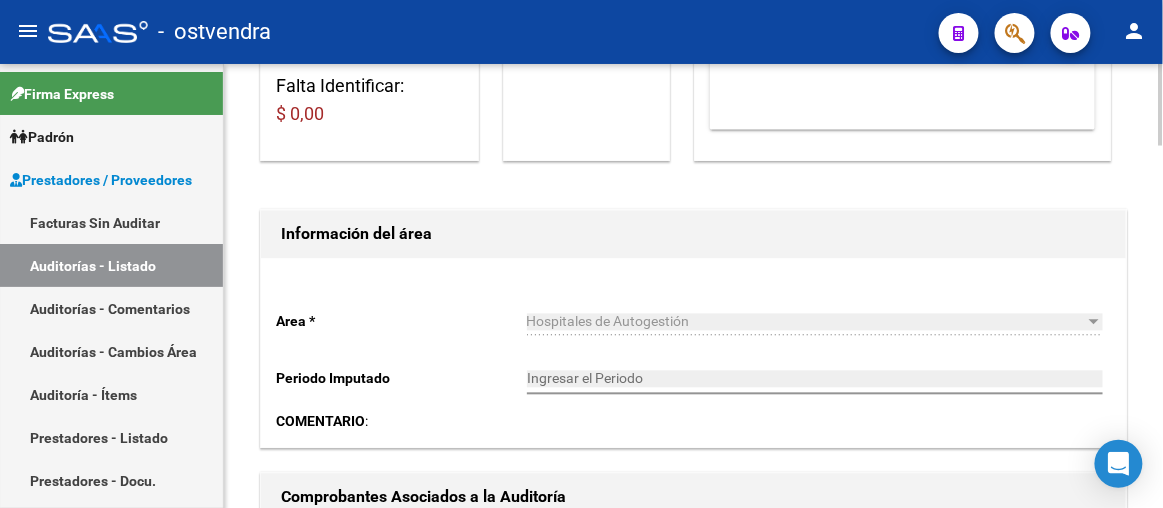 click 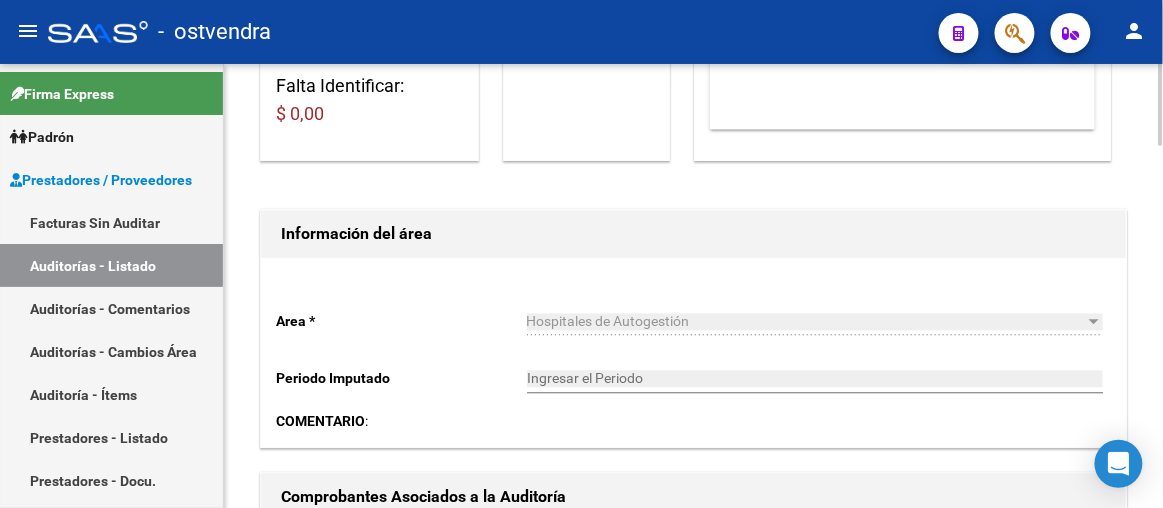 click 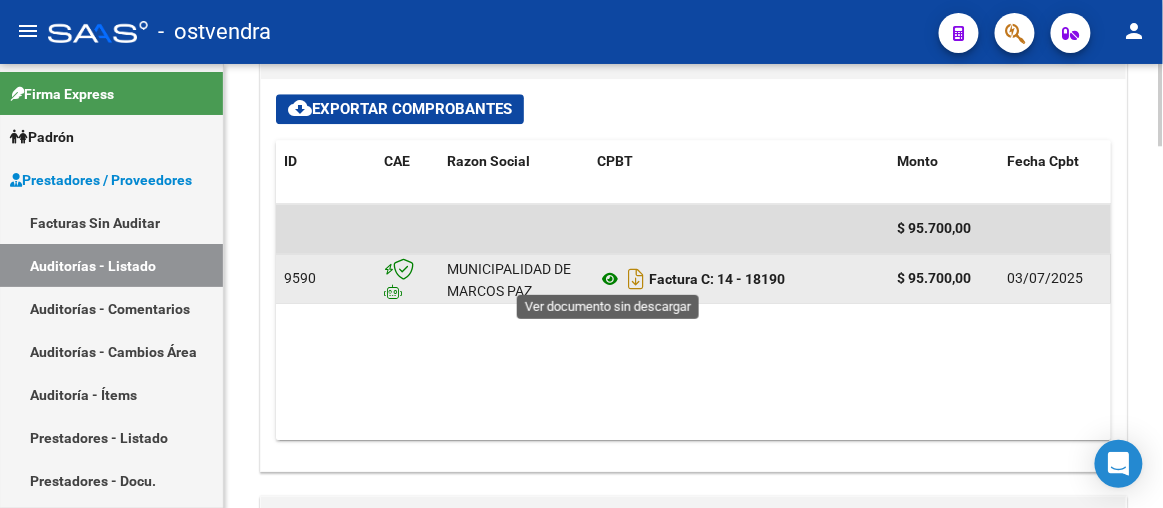 click 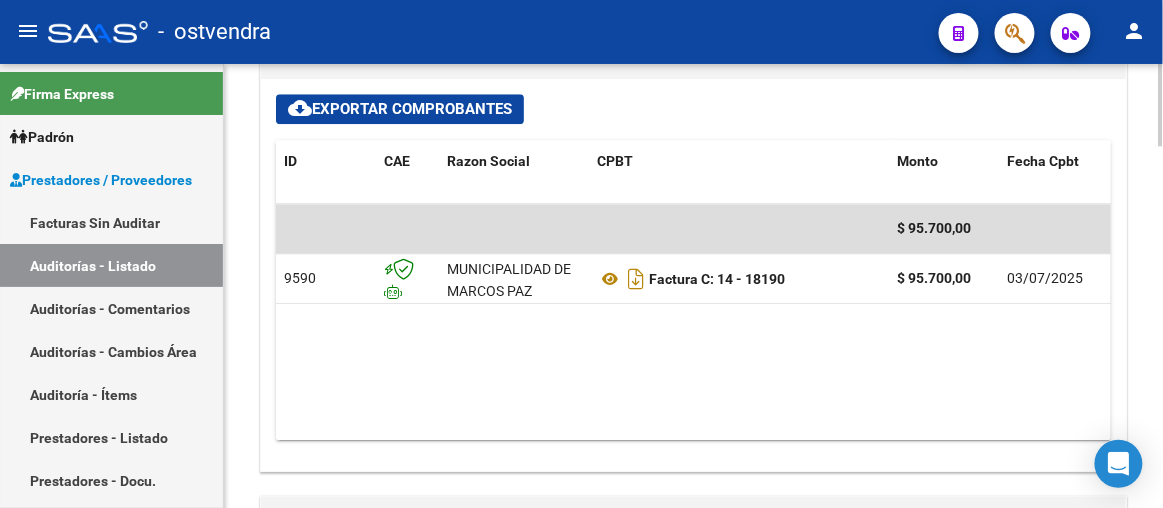 click 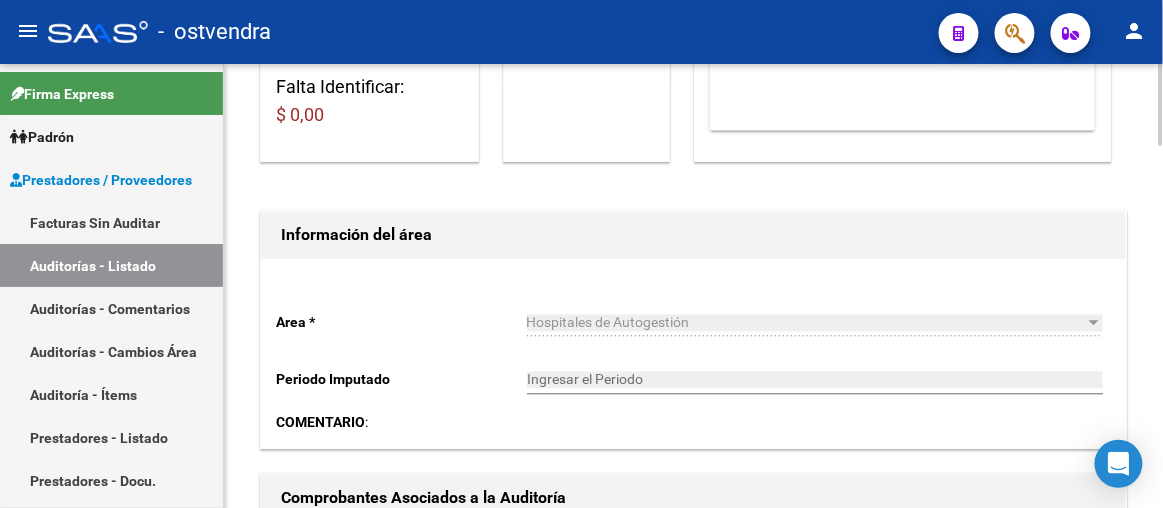 click 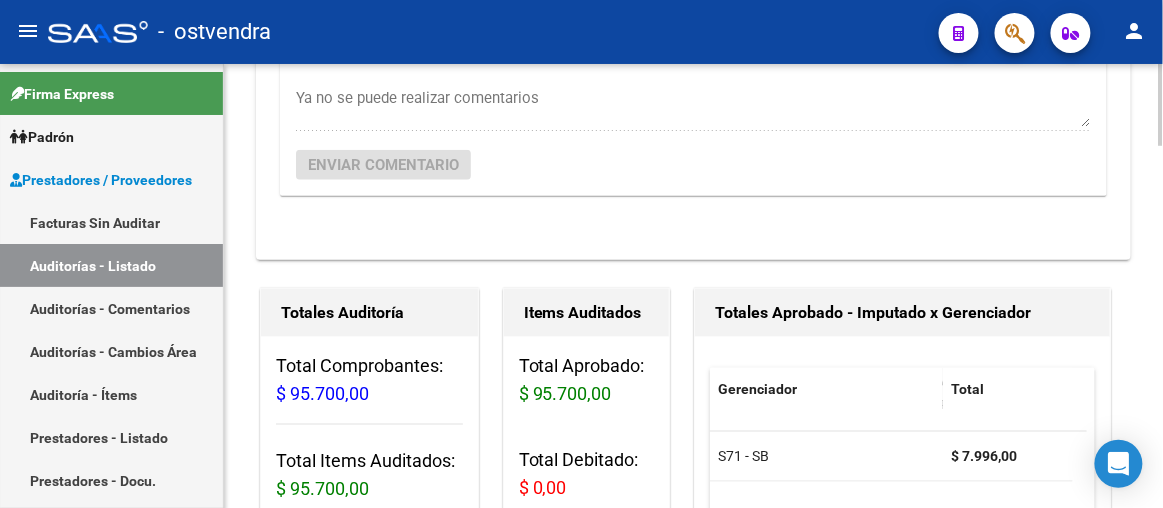 click 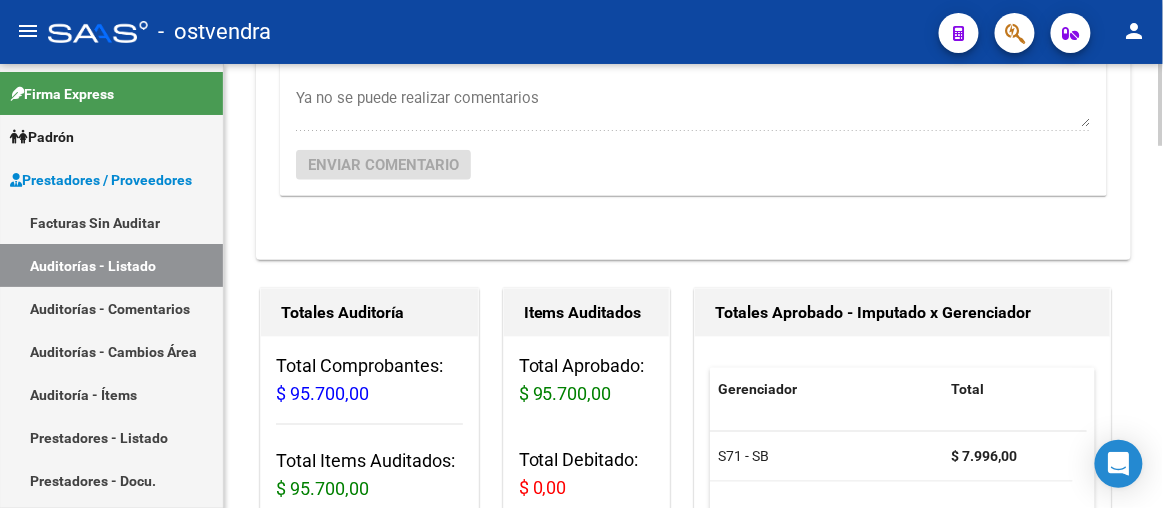 click 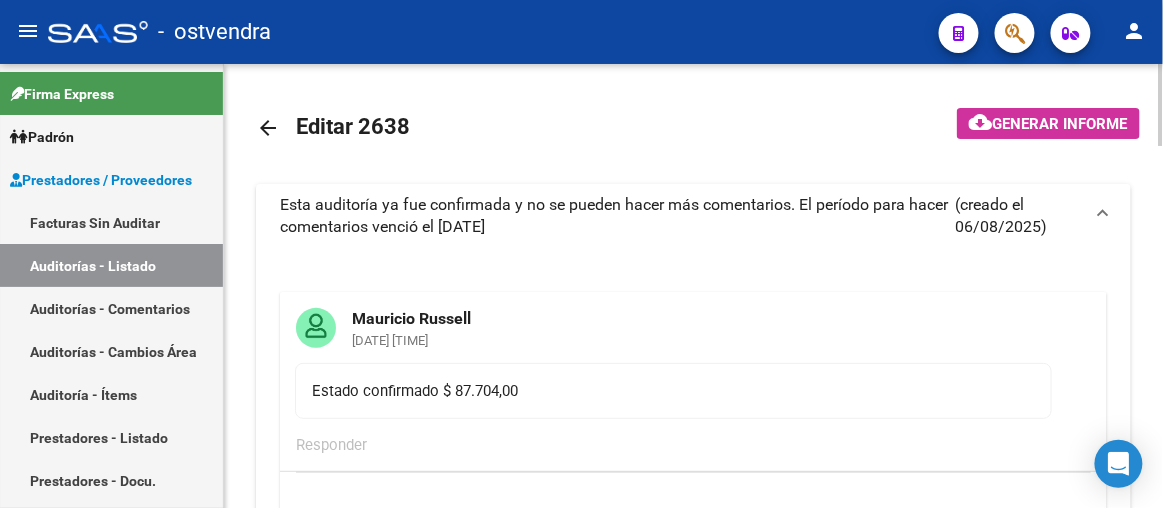 click 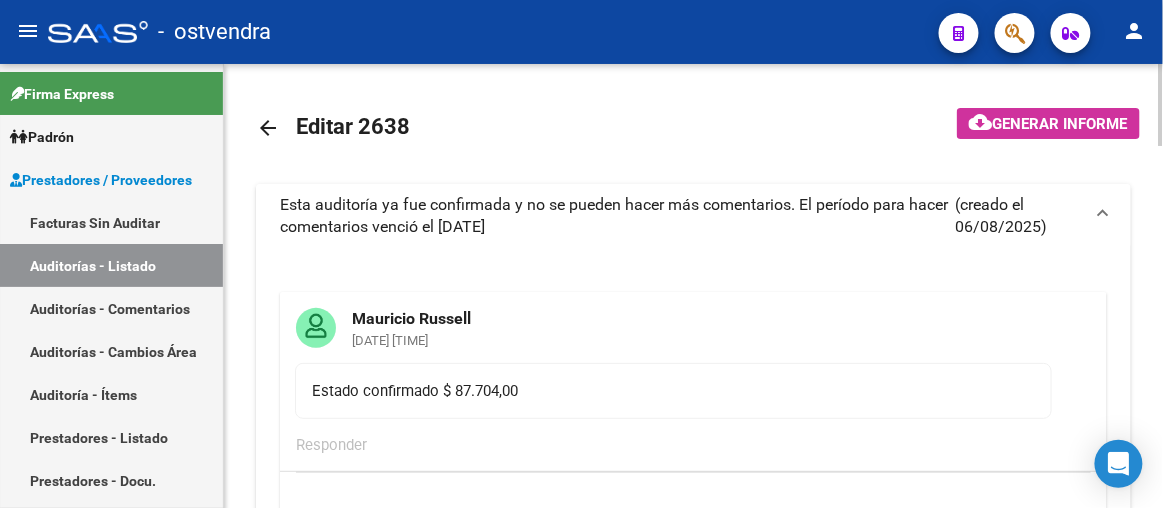 click on "Esta auditoría ya fue confirmada y no se pueden hacer más comentarios. El período para hacer comentarios venció el 16/08/2025" at bounding box center (618, 216) 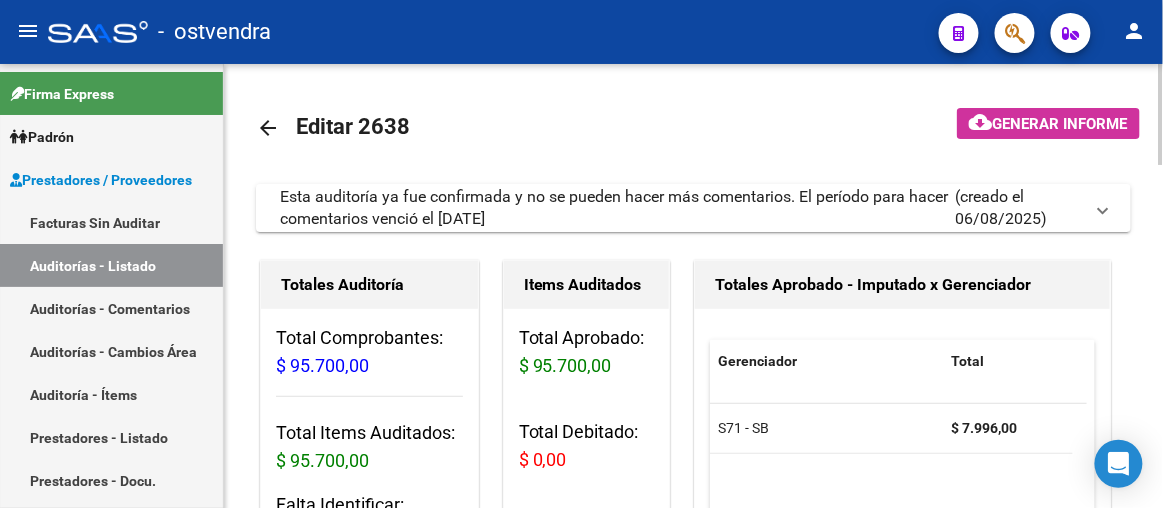 click on "Generar informe" 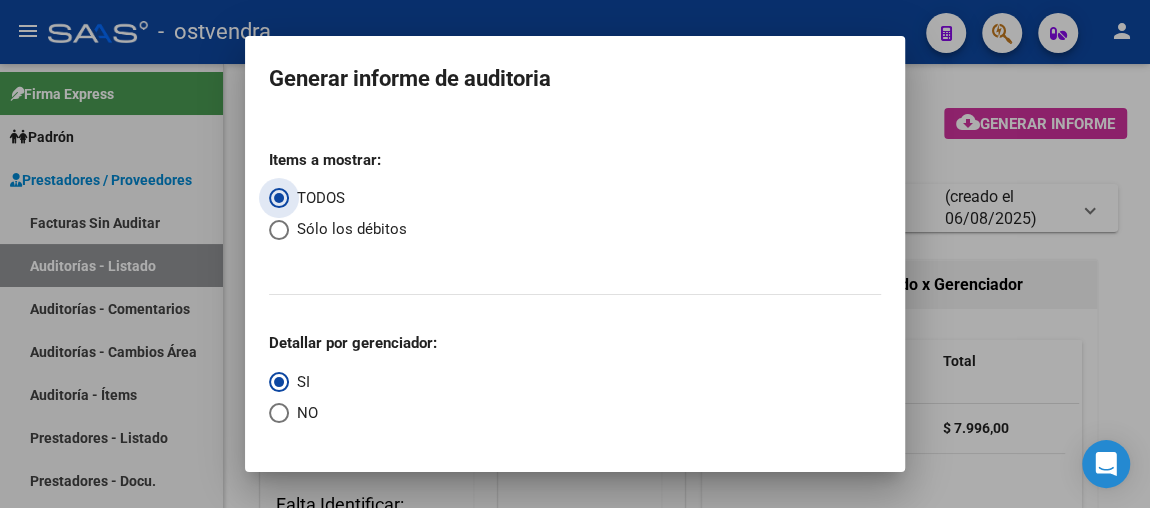 click at bounding box center (575, 254) 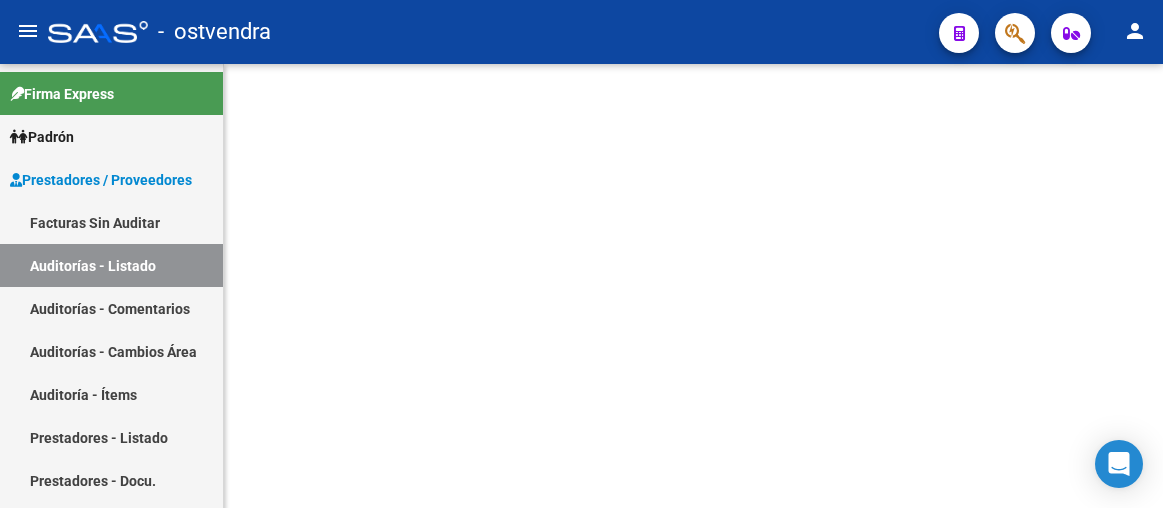 scroll, scrollTop: 0, scrollLeft: 0, axis: both 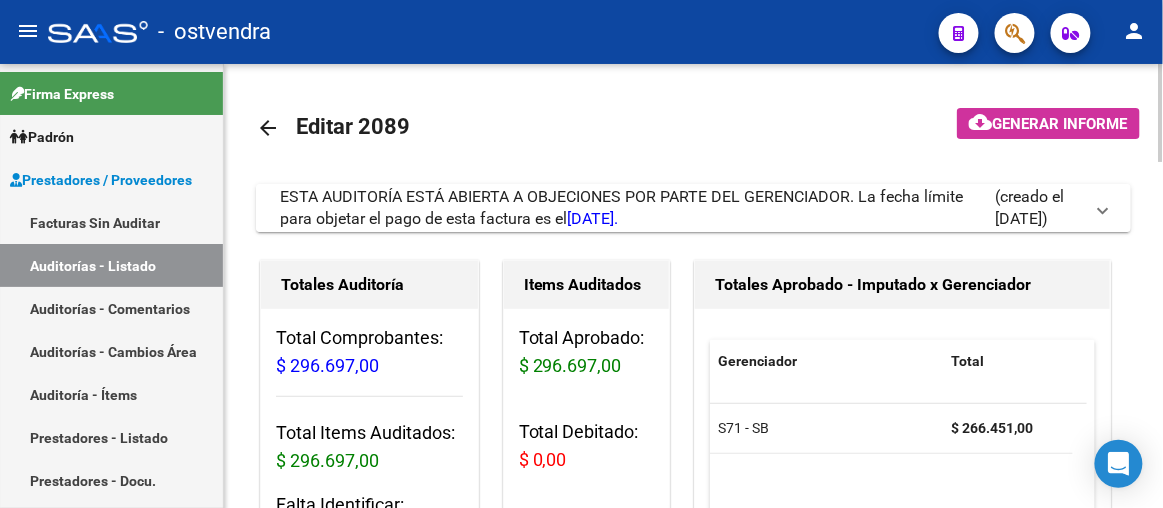 click on "ESTA AUDITORÍA ESTÁ ABIERTA A OBJECIONES POR PARTE DEL GERENCIADOR. La fecha límite para objetar el pago de esta factura es el  [DATE]." at bounding box center [621, 207] 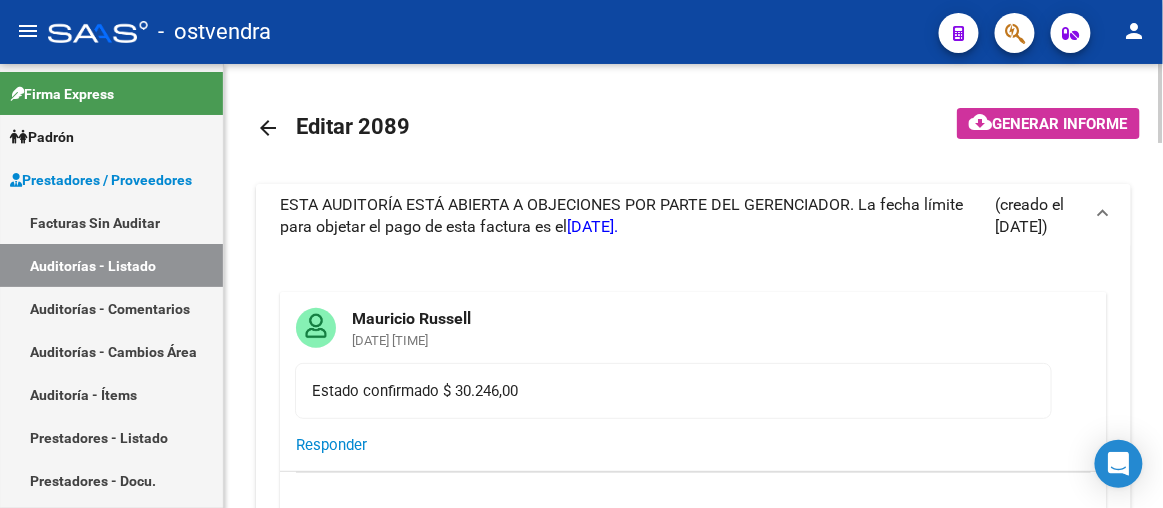 click 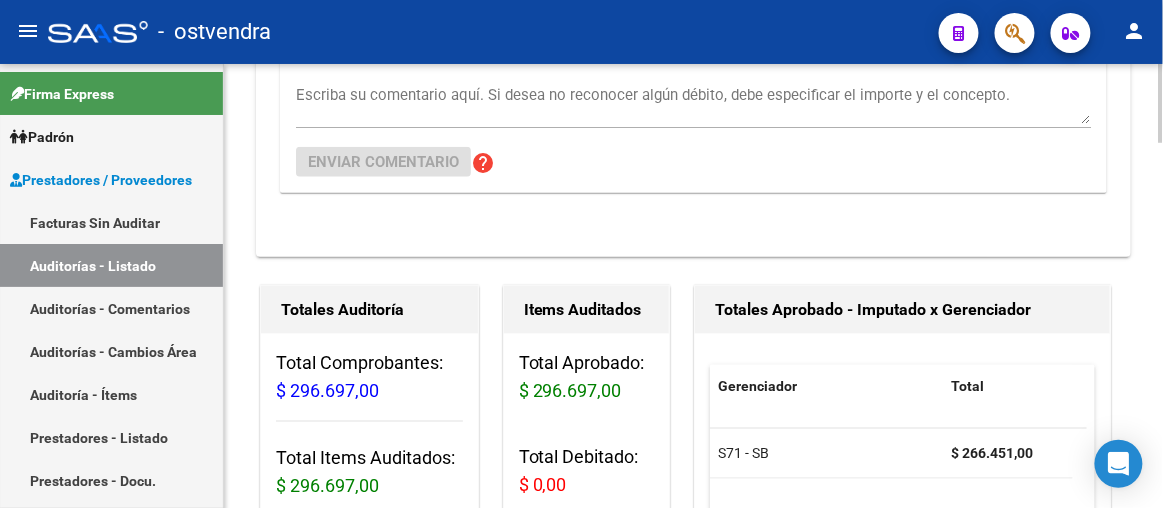 click 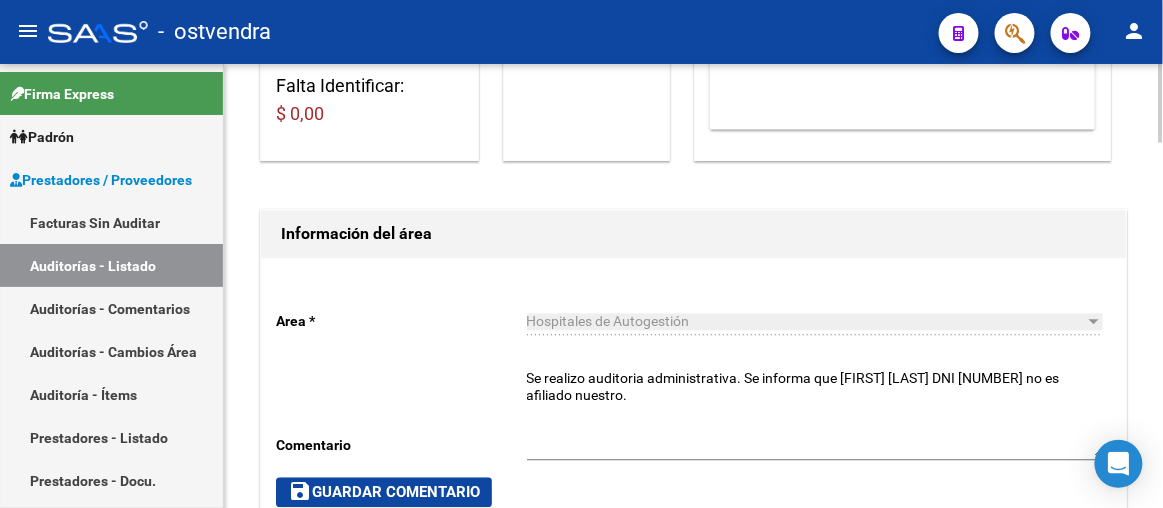 click 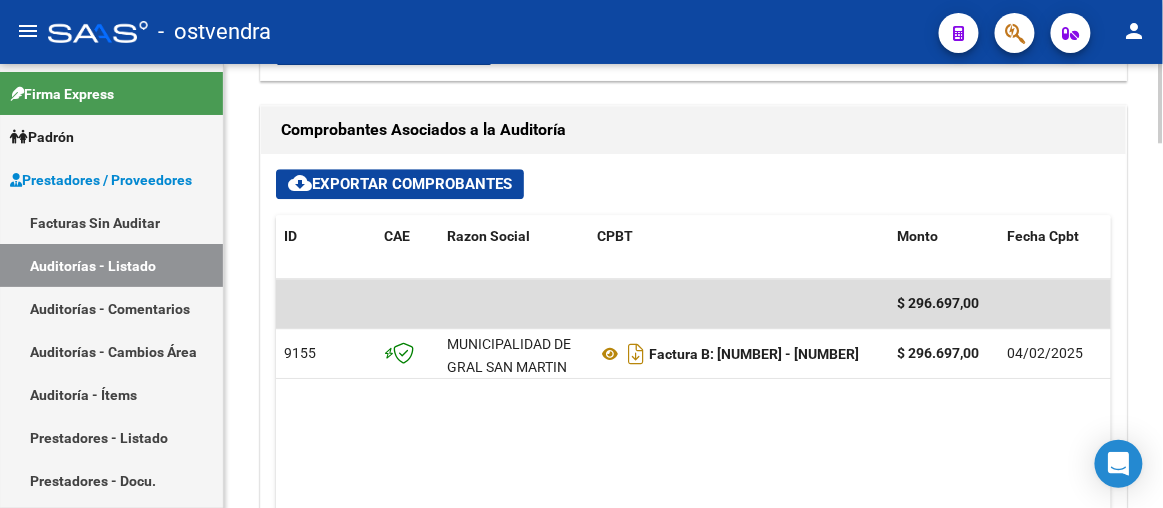 click 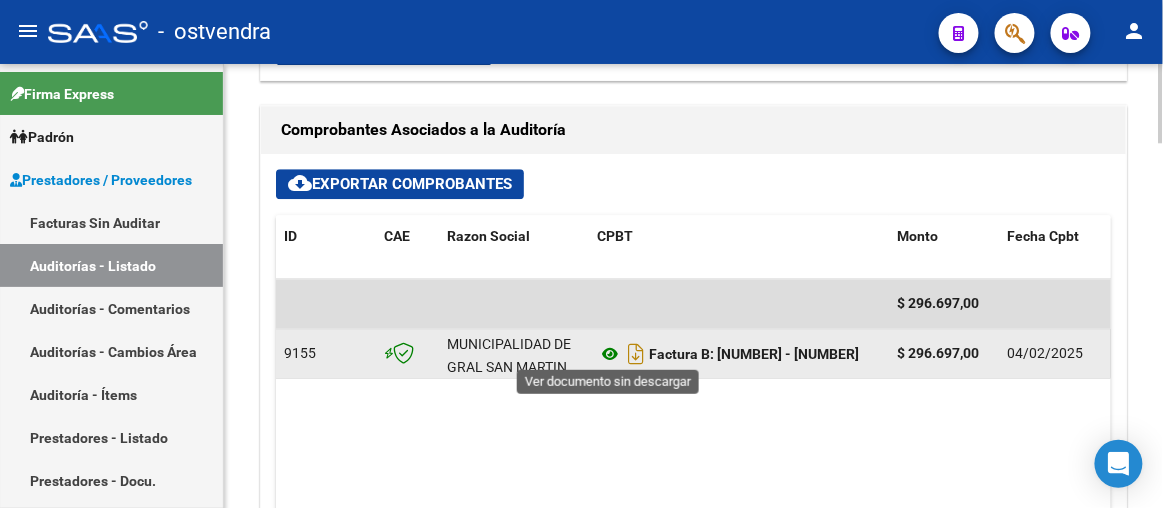 click 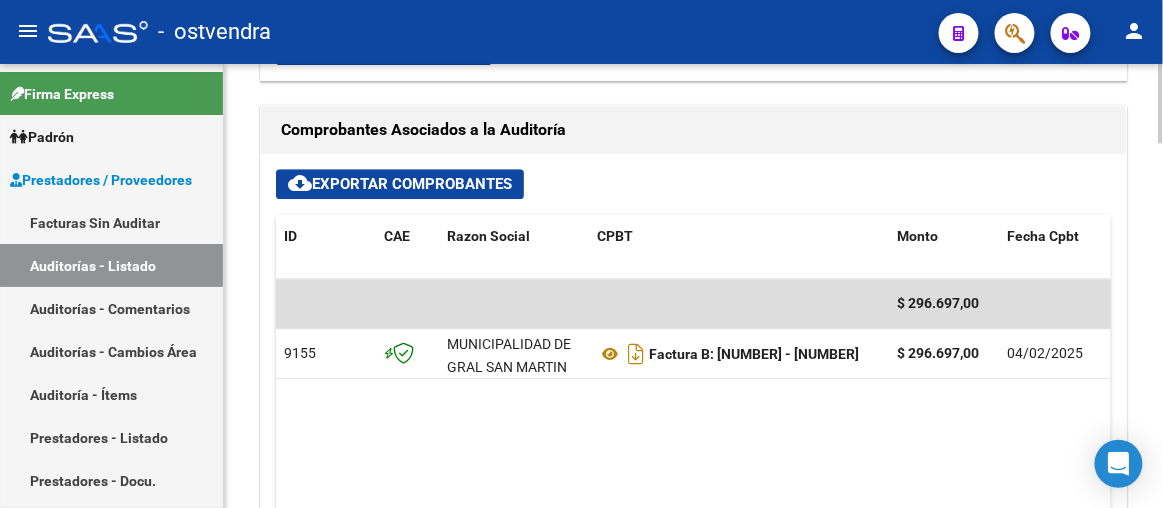 click 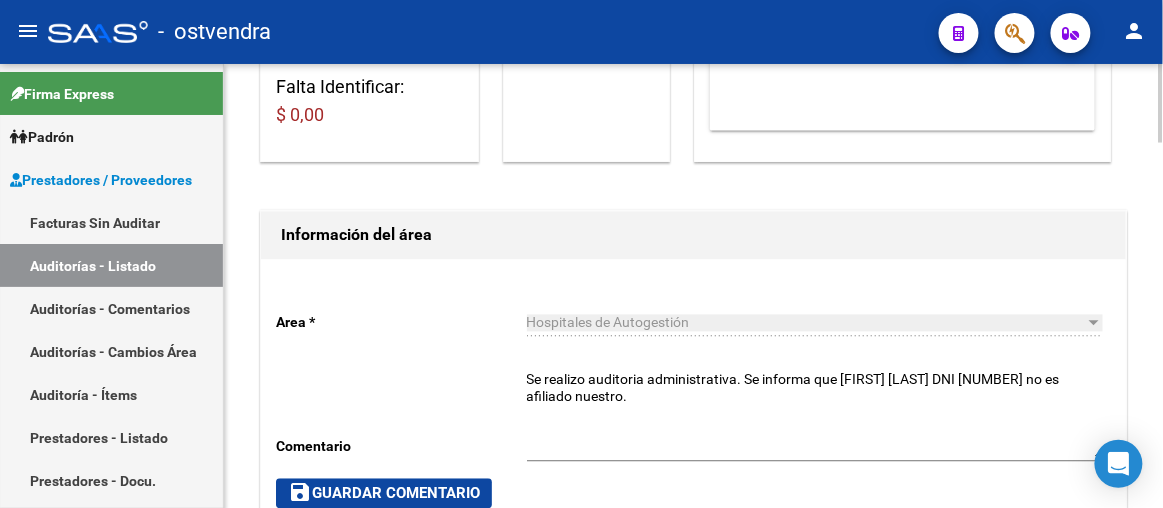 click 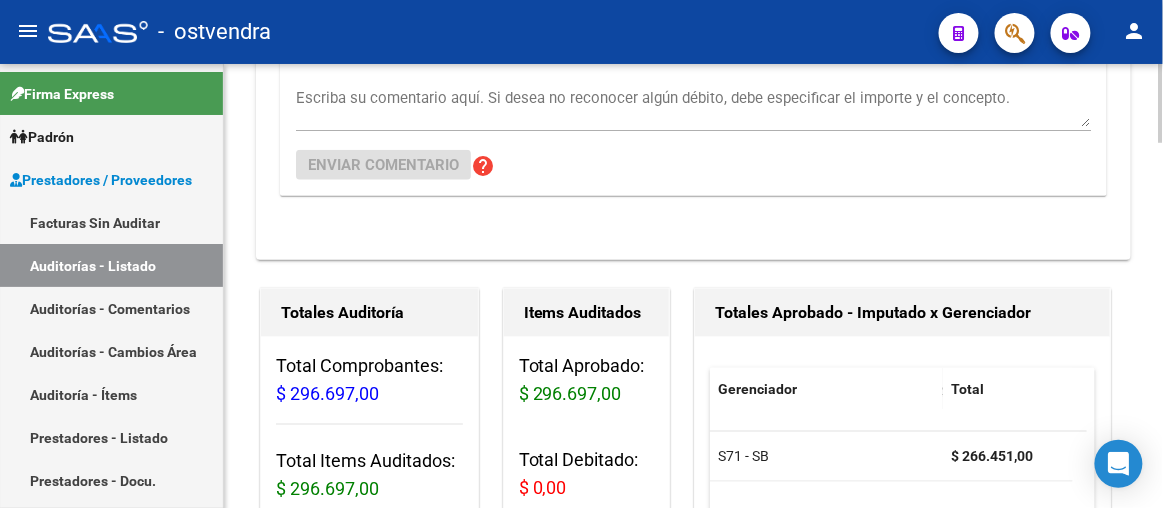 click 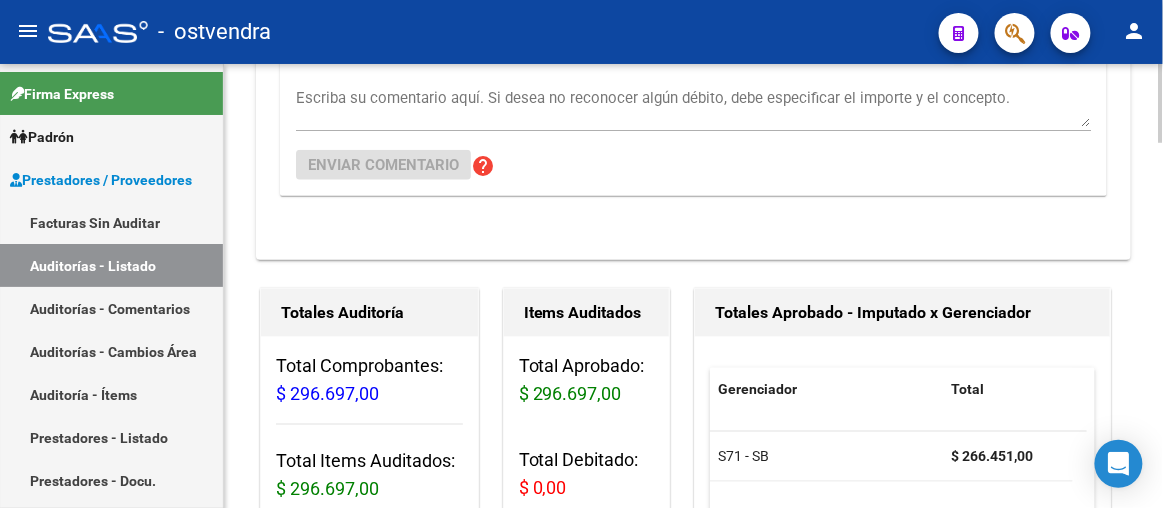 click on "Escriba su comentario aquí. Si desea no reconocer algún débito, debe especificar el importe y el concepto." at bounding box center (693, 107) 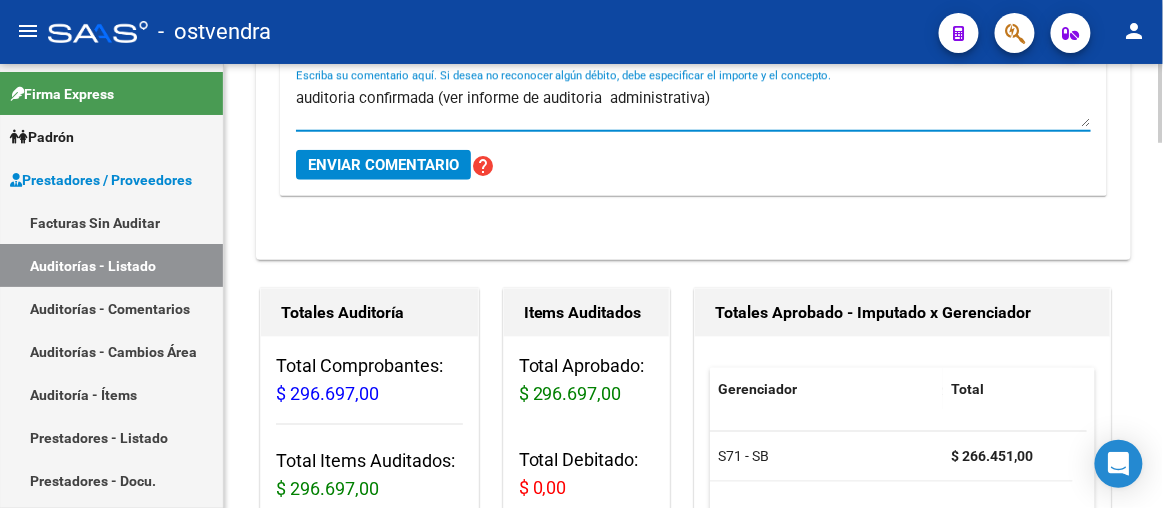 type on "auditoria confirmada (ver informe de auditoria  administrativa)." 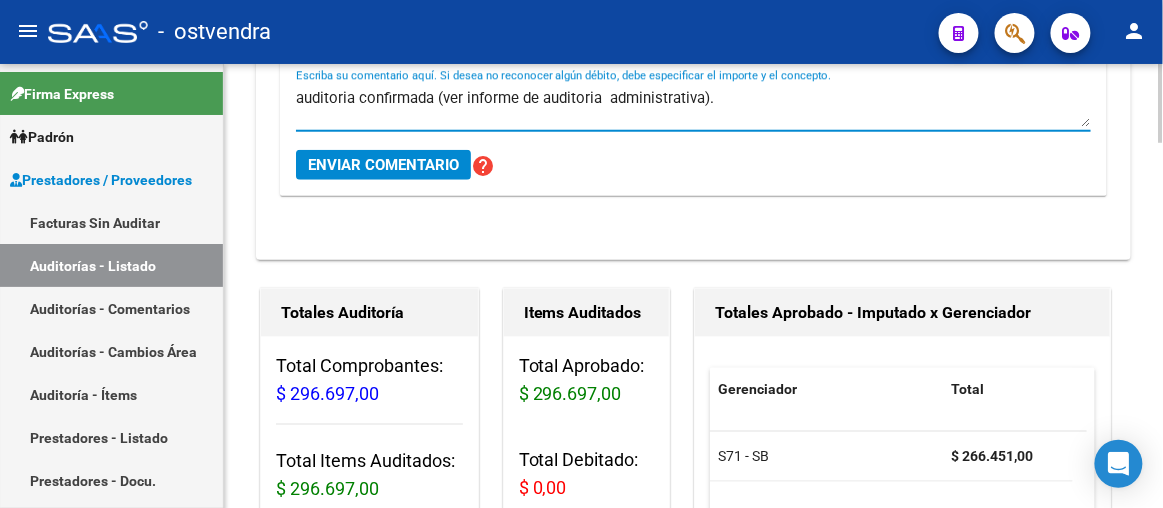 click on "Enviar comentario" at bounding box center [383, 165] 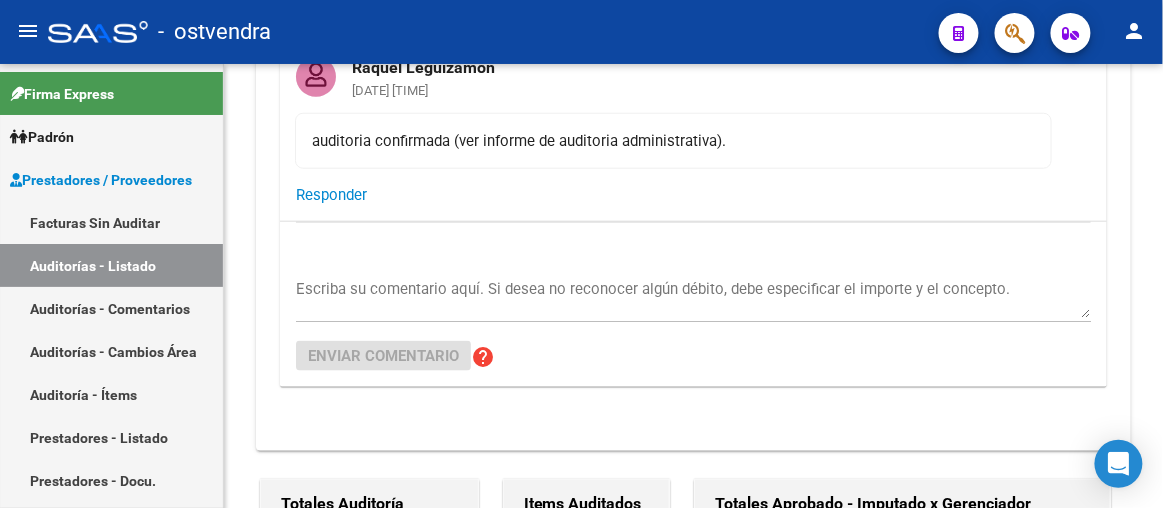 scroll, scrollTop: 620, scrollLeft: 0, axis: vertical 